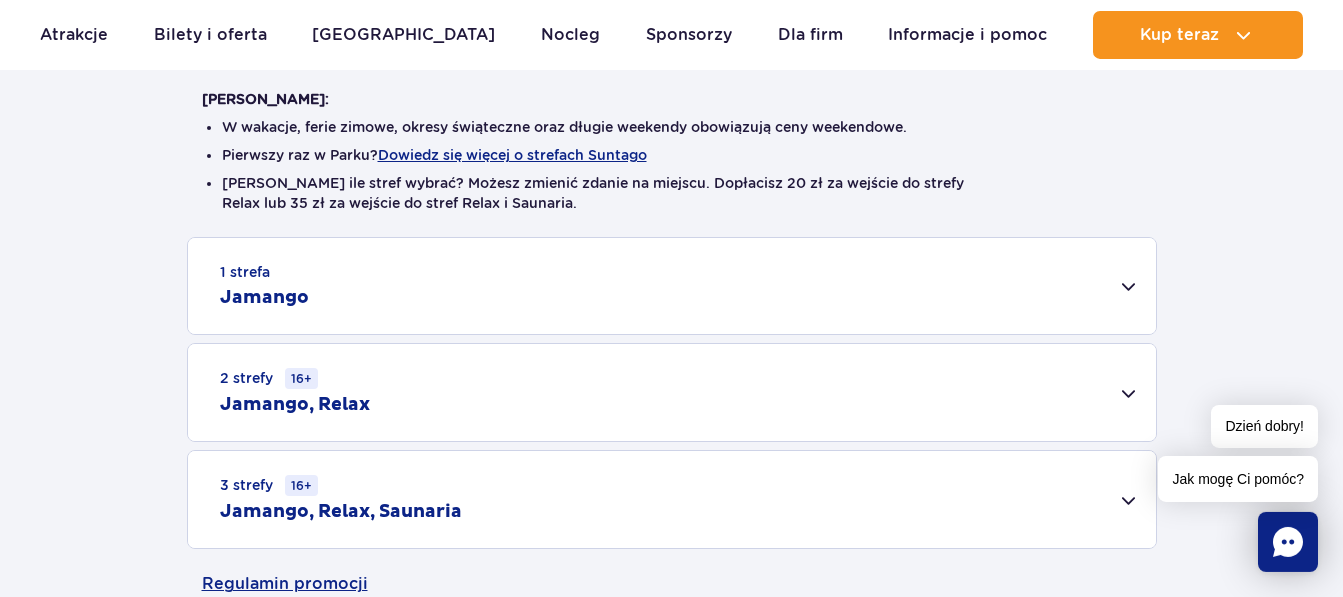 scroll, scrollTop: 504, scrollLeft: 0, axis: vertical 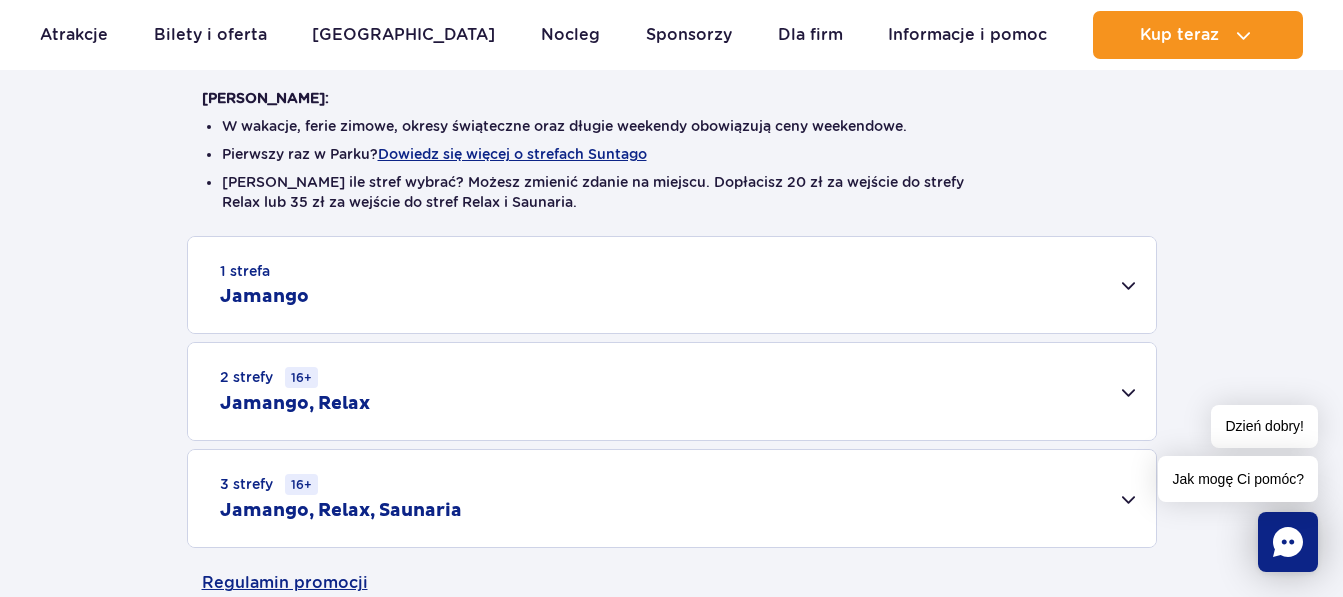 click on "1 strefa
Jamango" at bounding box center (672, 285) 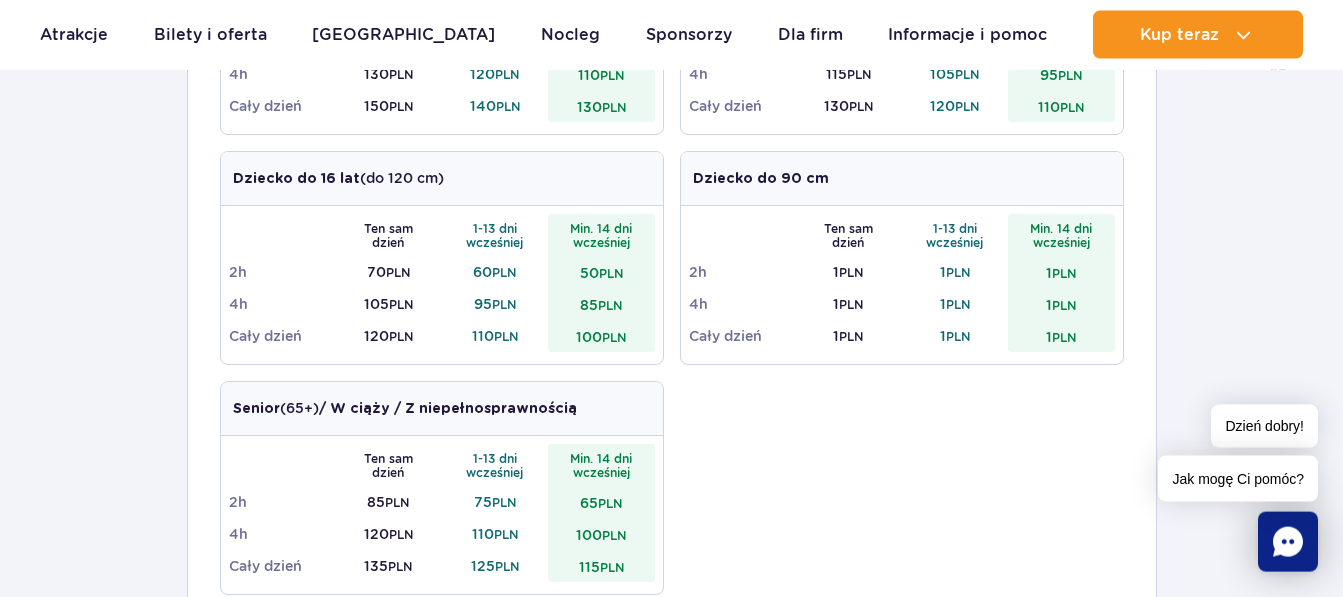 scroll, scrollTop: 896, scrollLeft: 0, axis: vertical 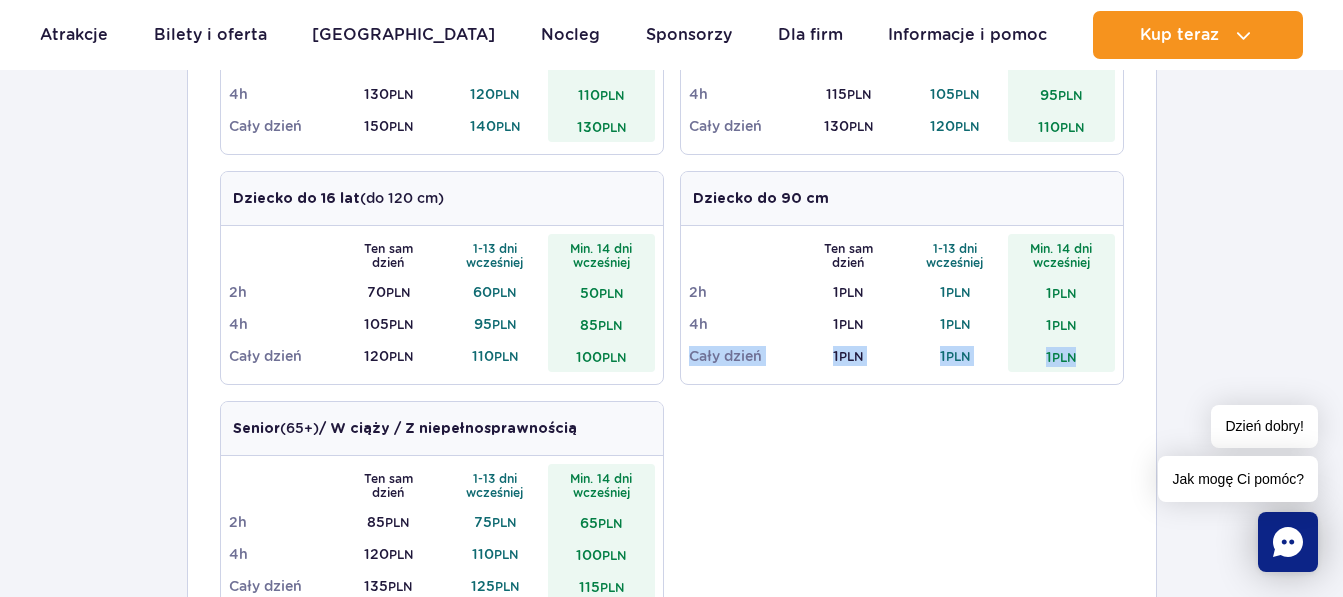 click on "1 strefa
Jamango
Dorosły  (18 – 65 lat) /  Nastolatek  (16 – 18 lat)
Ten sam dzień
1-13 dni wcześniej
Min. 14 dni wcześniej
2h 95  PLN 85  PLN 75  PLN
4h 130  PLN 120  PLN 110  PLN
Cały dzień 150  PLN 140  PLN 130  PLN
Dziecko do 16 lat  (powyżej 120 cm)
Ten sam dzień
1-13 dni wcześniej
Min. 14 dni wcześniej
2h 80  PLN 70  PLN 60  PLN
4h 115  PLN 105  PLN 95  PLN
Cały dzień 130  PLN PLN" at bounding box center (671, 364) 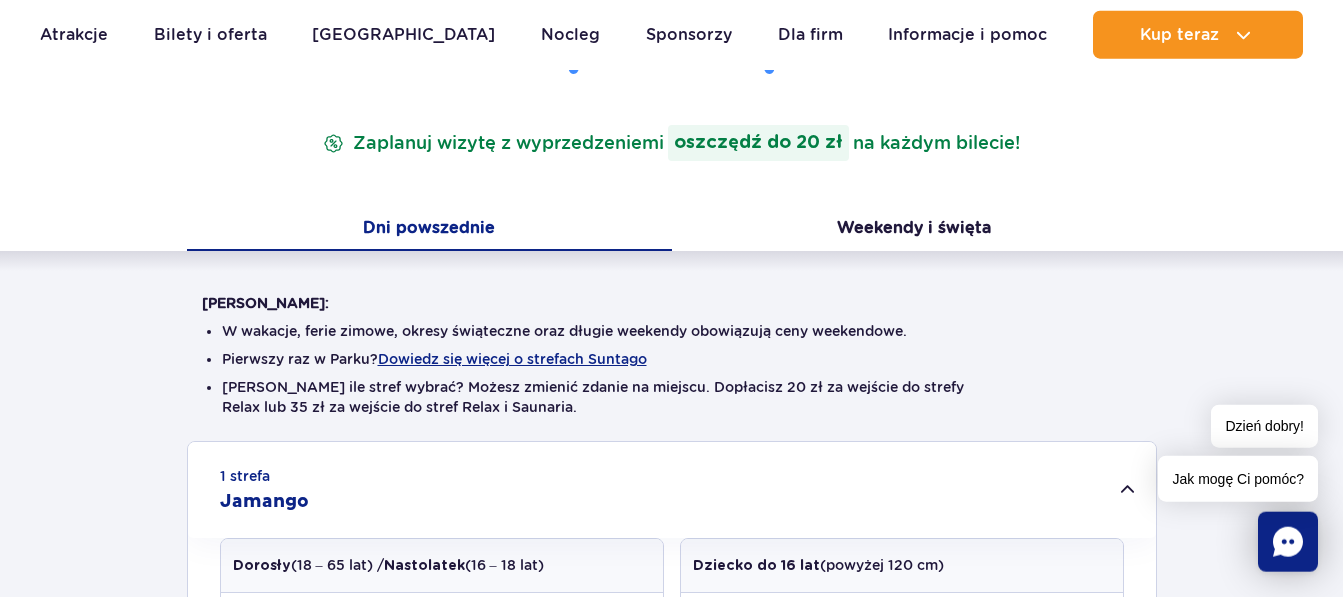 scroll, scrollTop: 280, scrollLeft: 0, axis: vertical 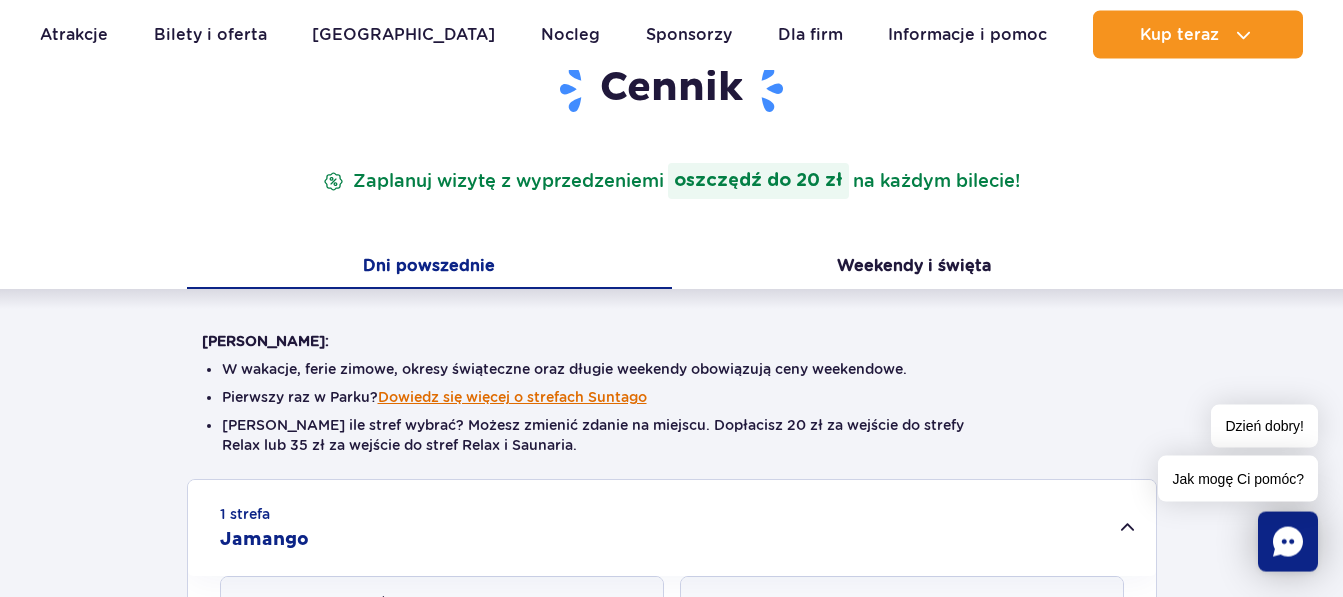 click on "Dowiedz się więcej o strefach Suntago" at bounding box center (512, 397) 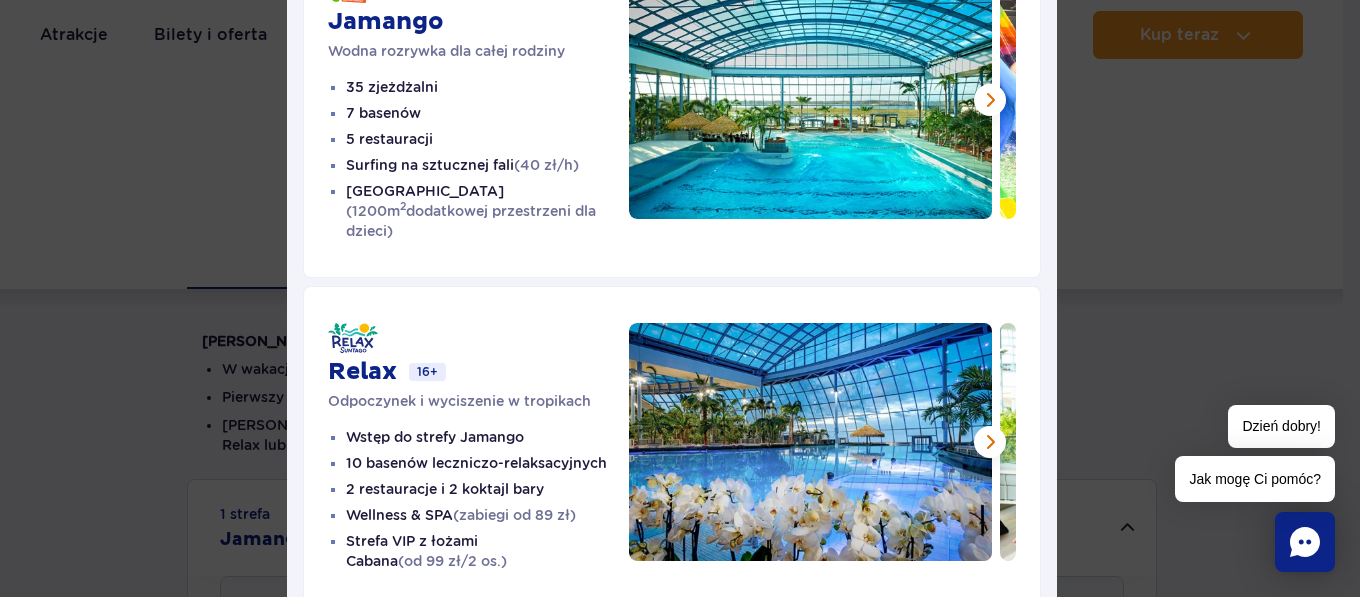 scroll, scrollTop: 165, scrollLeft: 0, axis: vertical 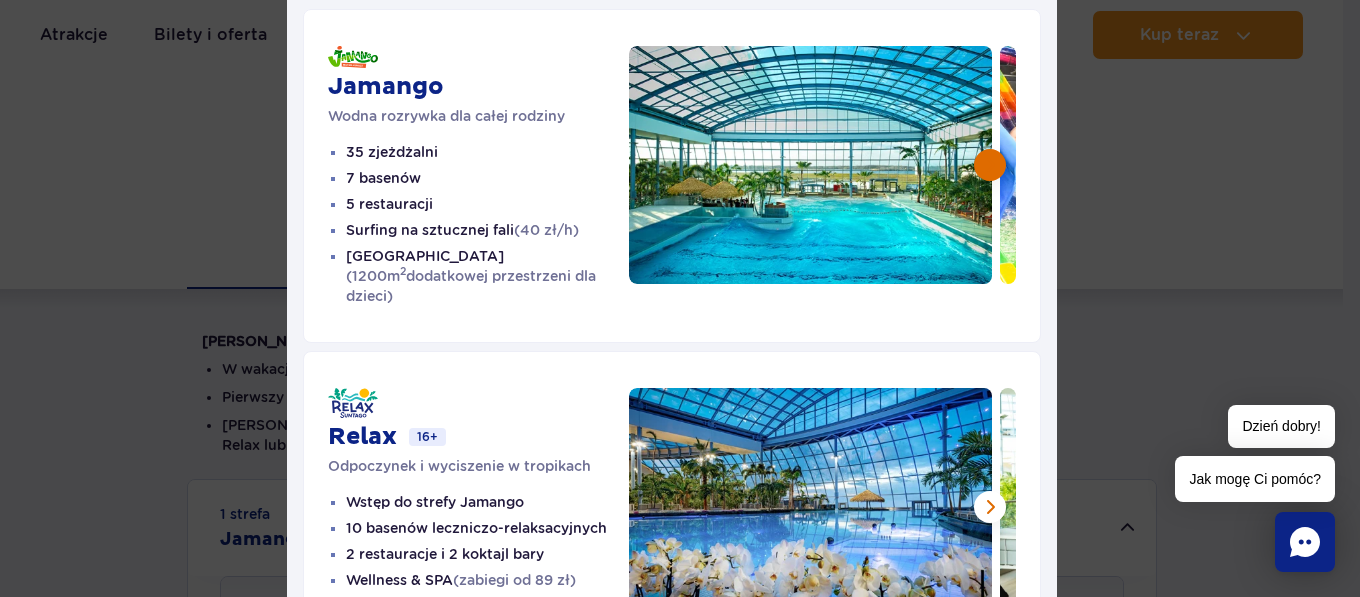 click at bounding box center [990, 165] 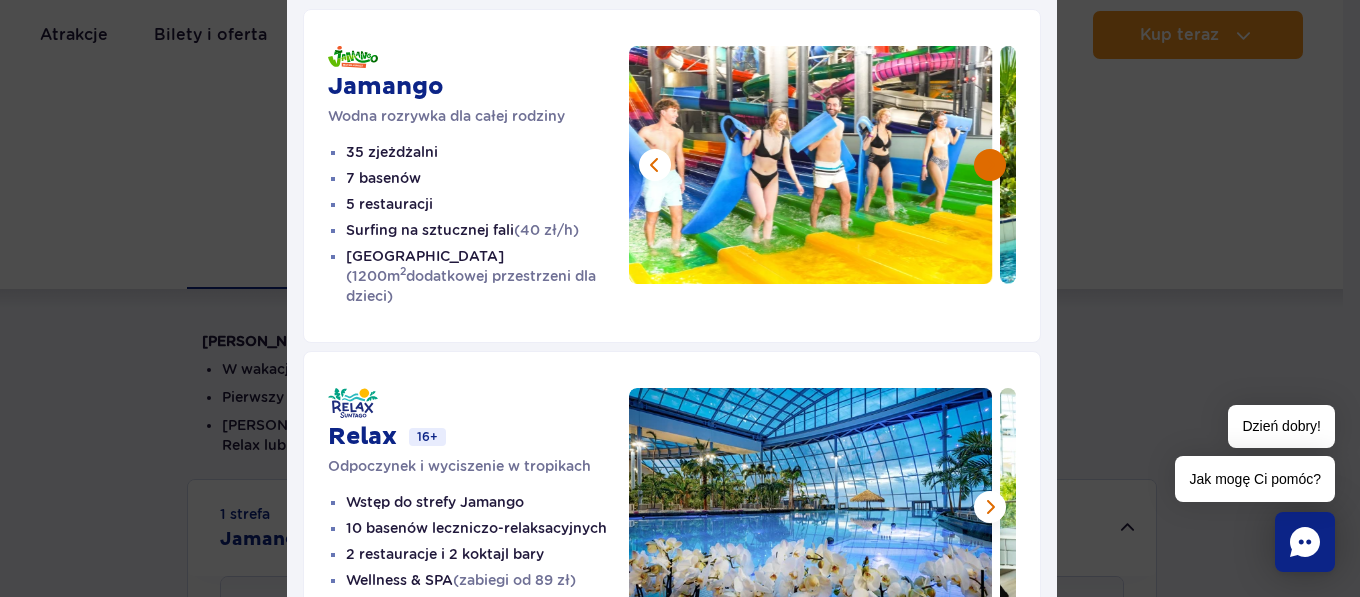 click at bounding box center [990, 165] 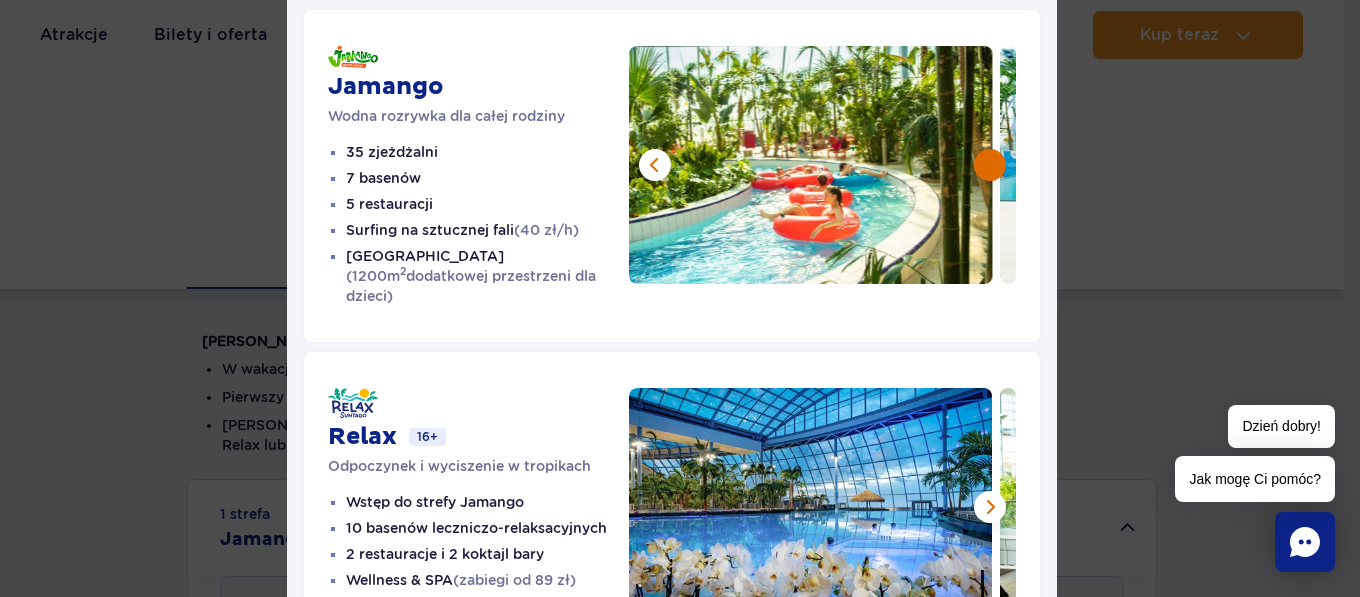 click at bounding box center [990, 165] 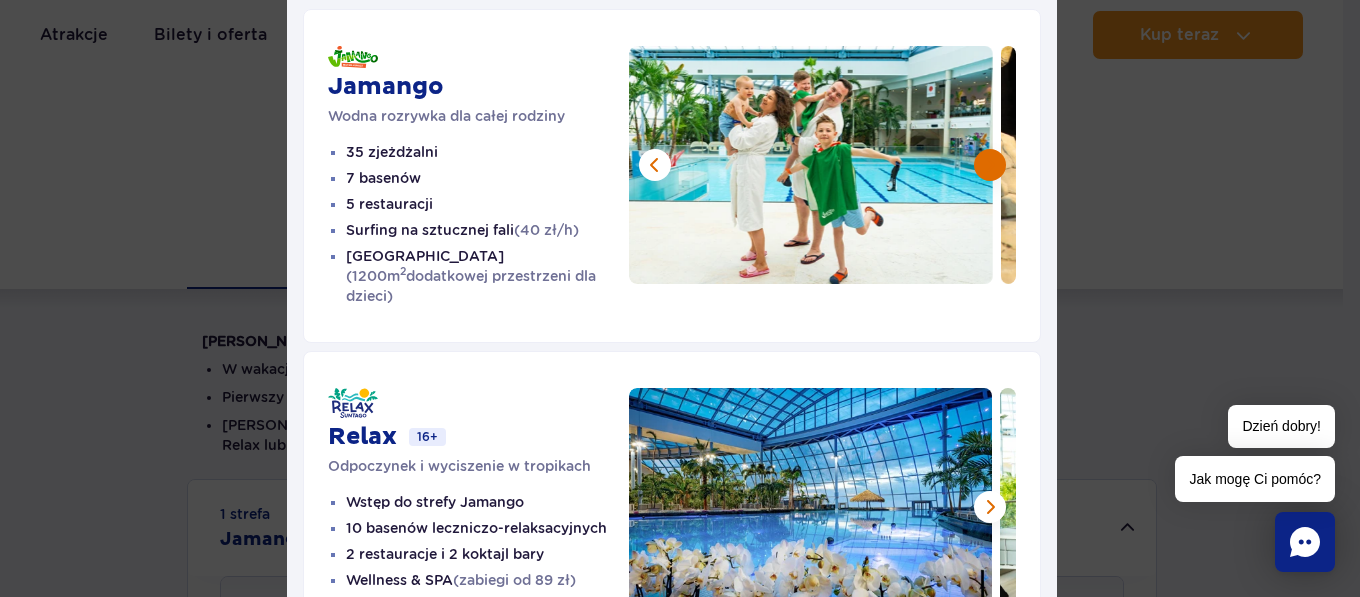 click at bounding box center (990, 165) 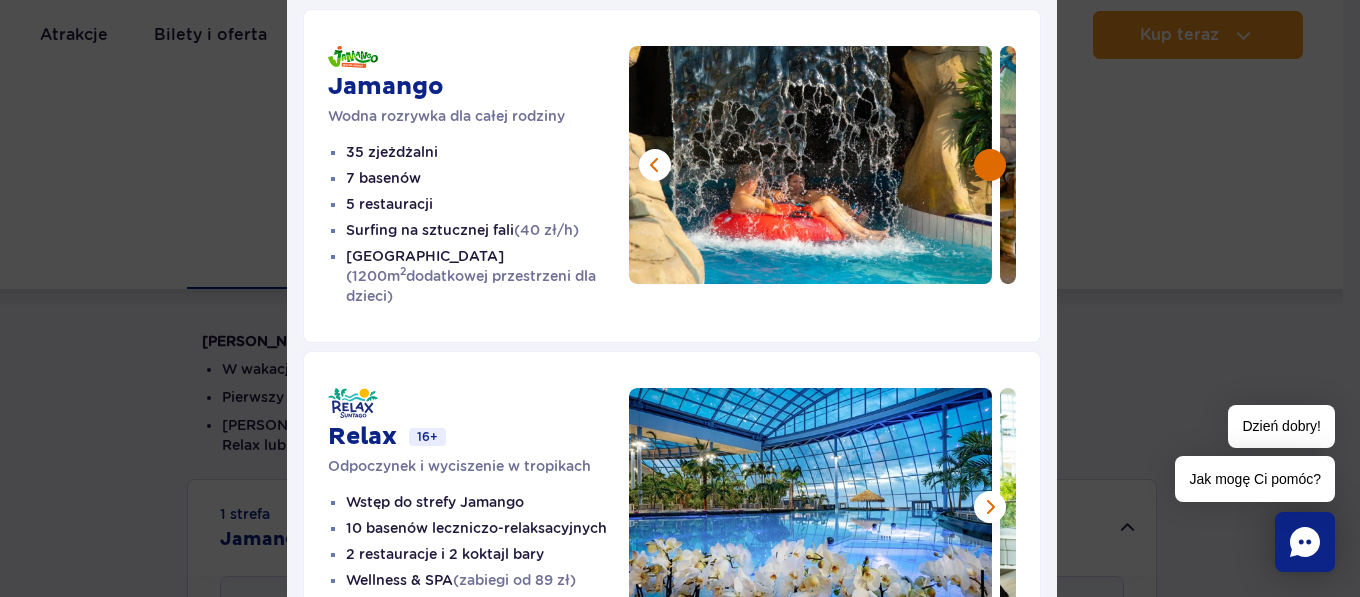 click at bounding box center [990, 165] 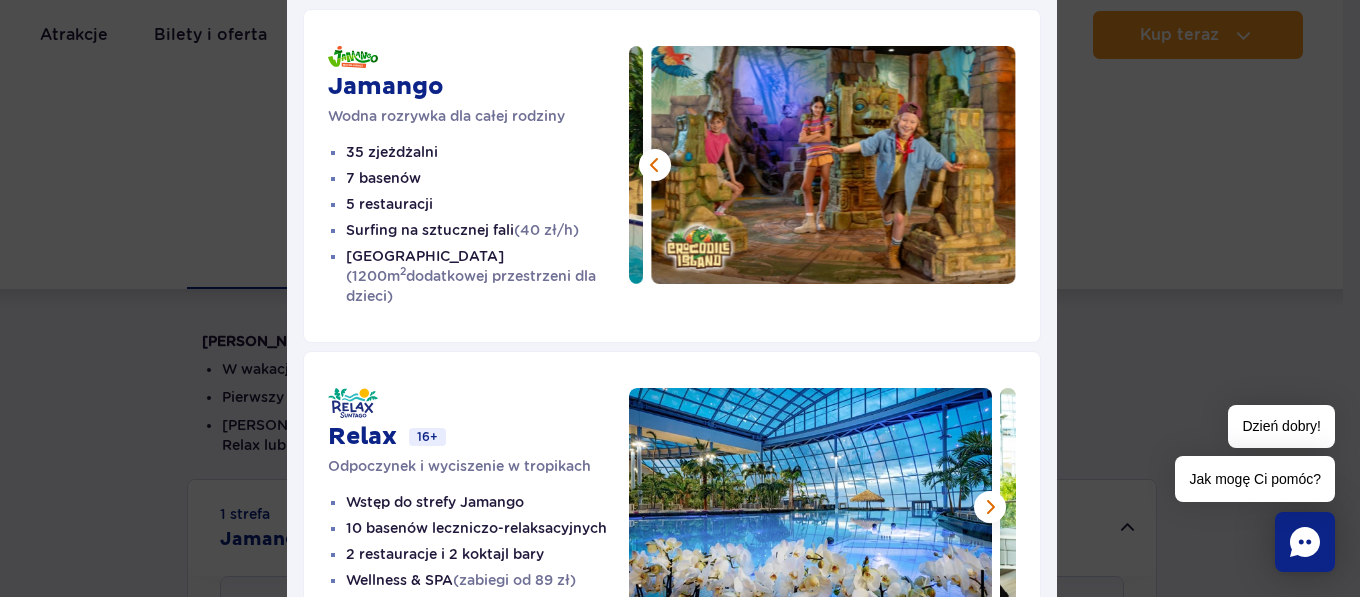 click at bounding box center (834, 165) 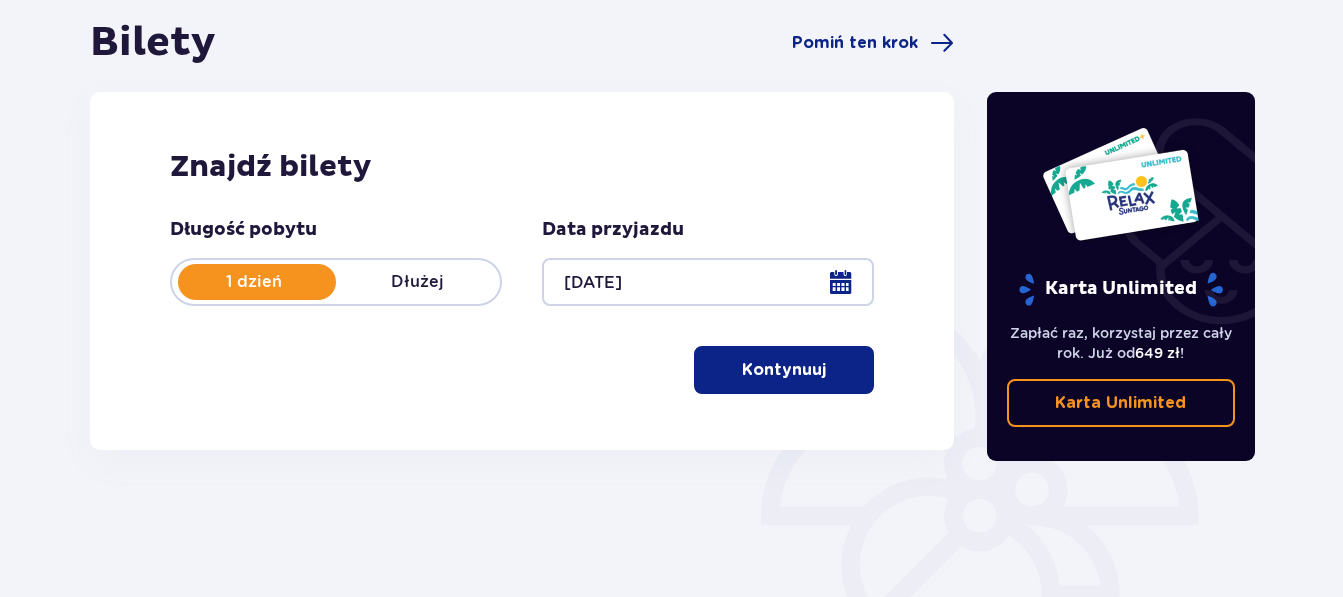 scroll, scrollTop: 224, scrollLeft: 0, axis: vertical 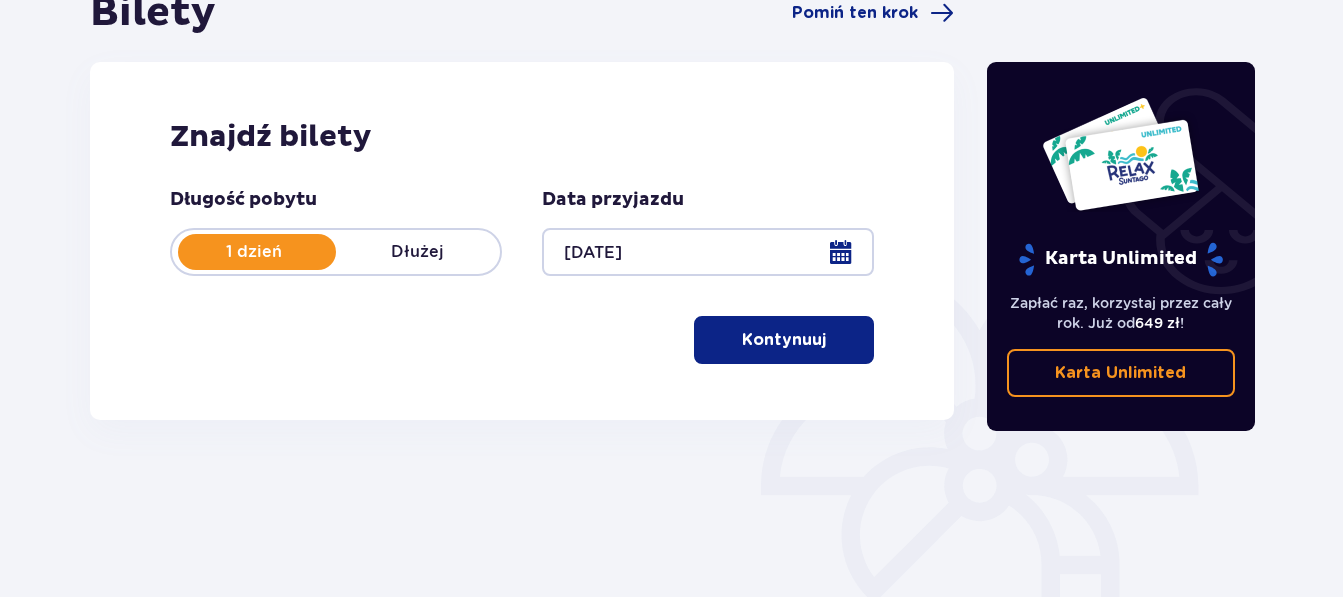 click on "Dłużej" at bounding box center (418, 252) 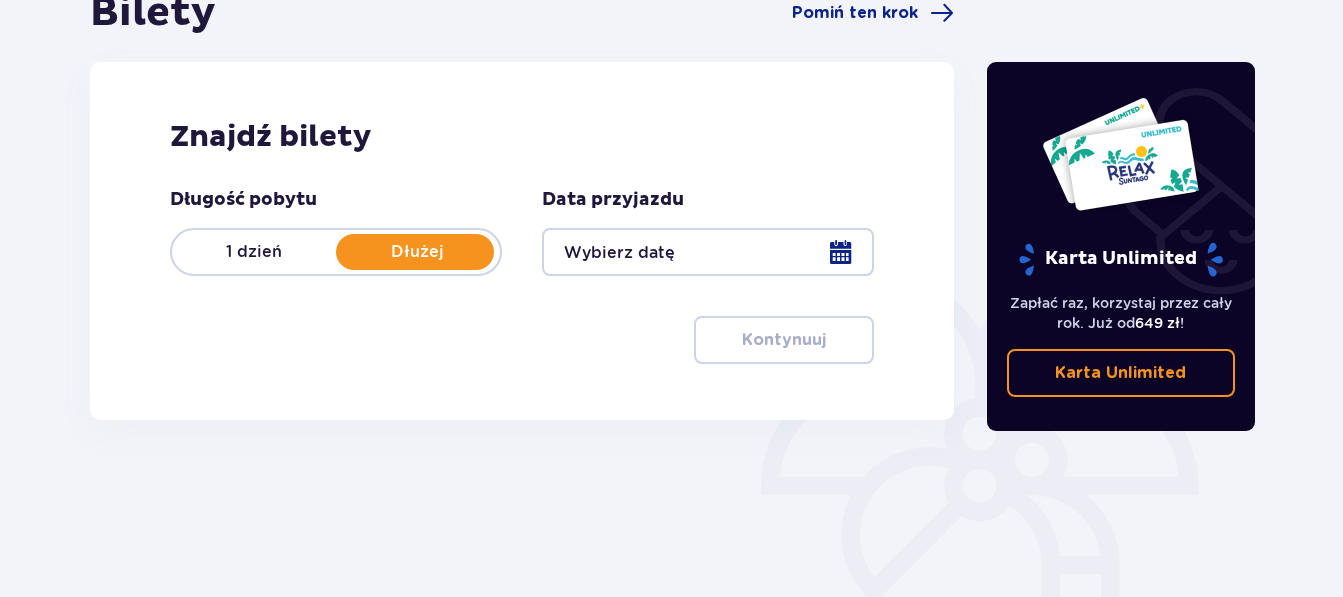 click at bounding box center [708, 252] 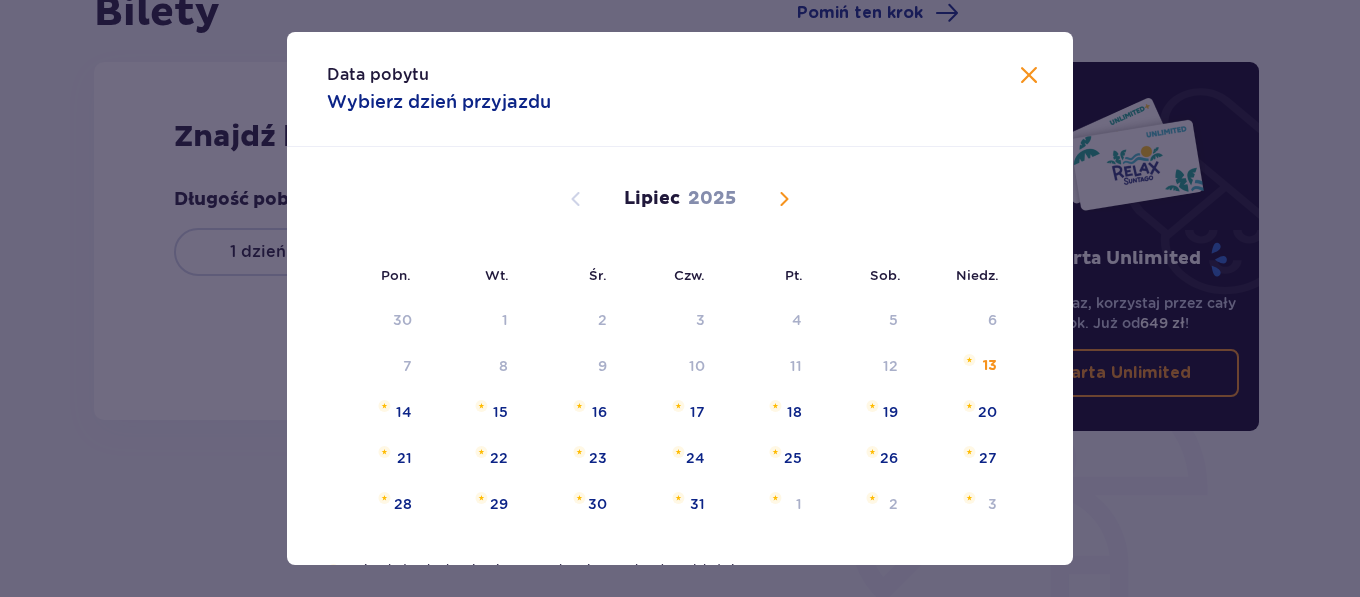click at bounding box center (784, 199) 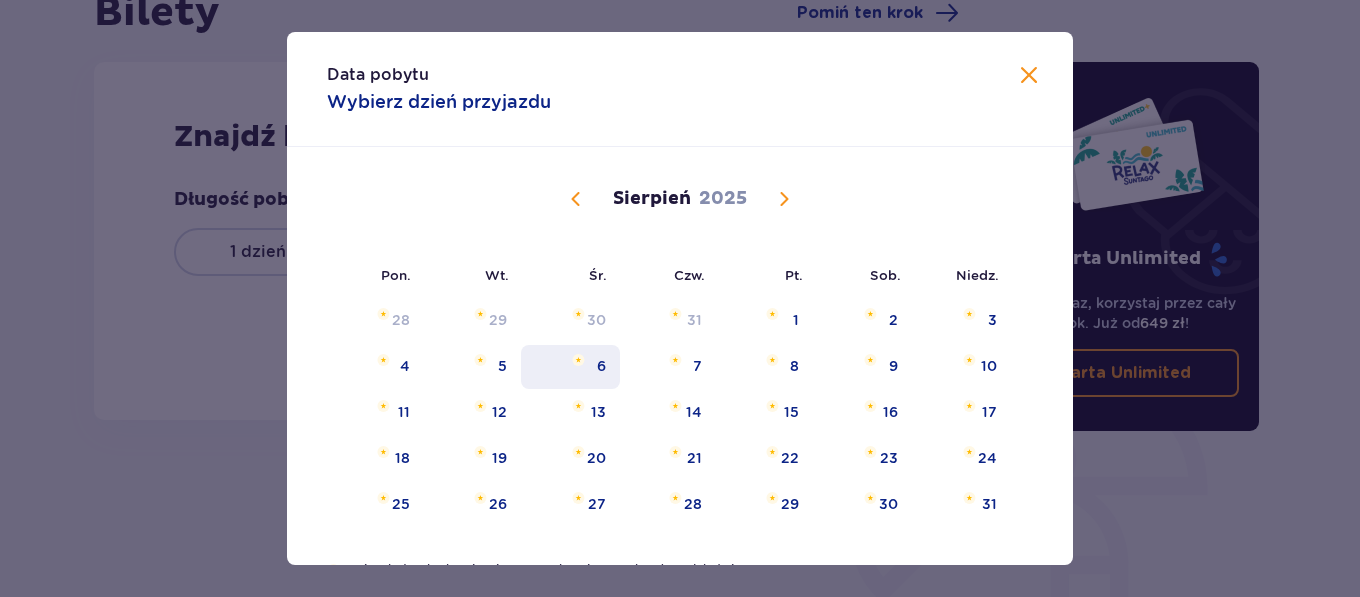click on "6" at bounding box center [570, 367] 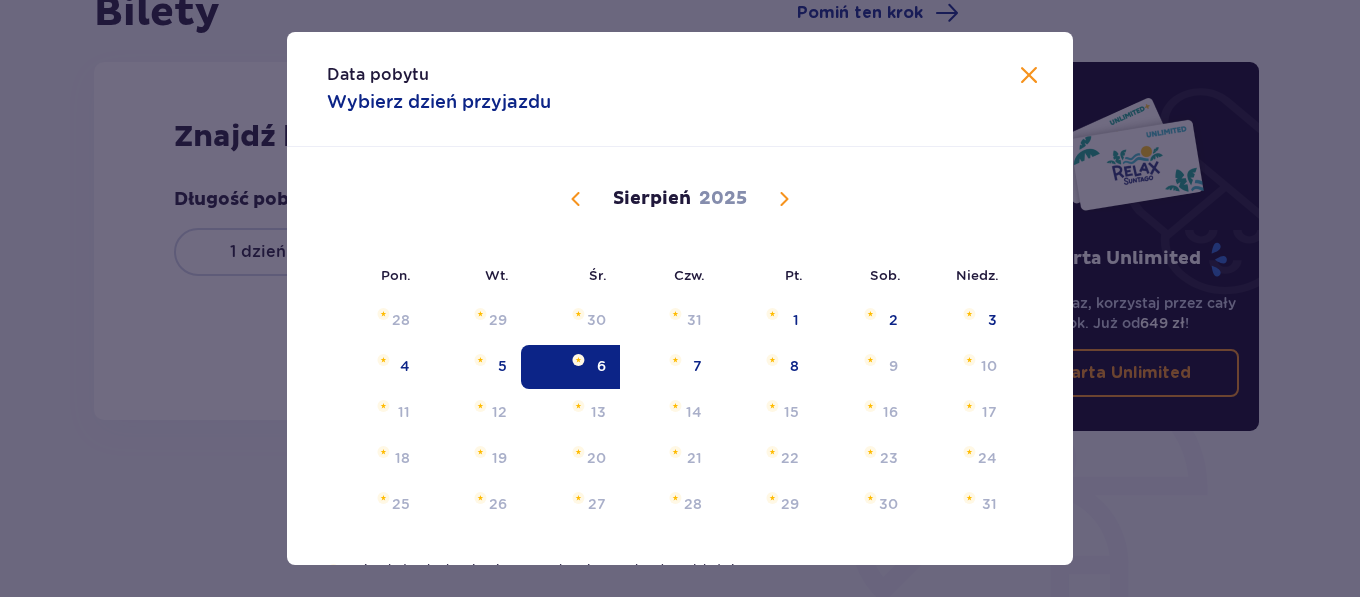 click on "6" at bounding box center (570, 367) 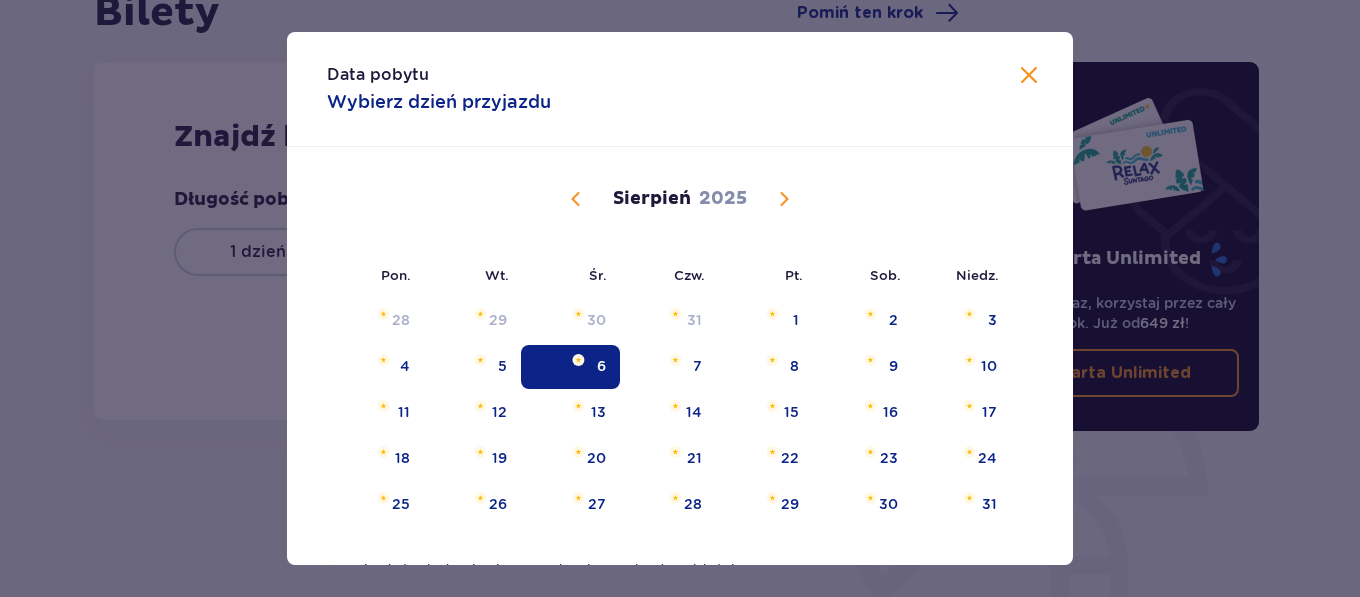 type on "06.08.25" 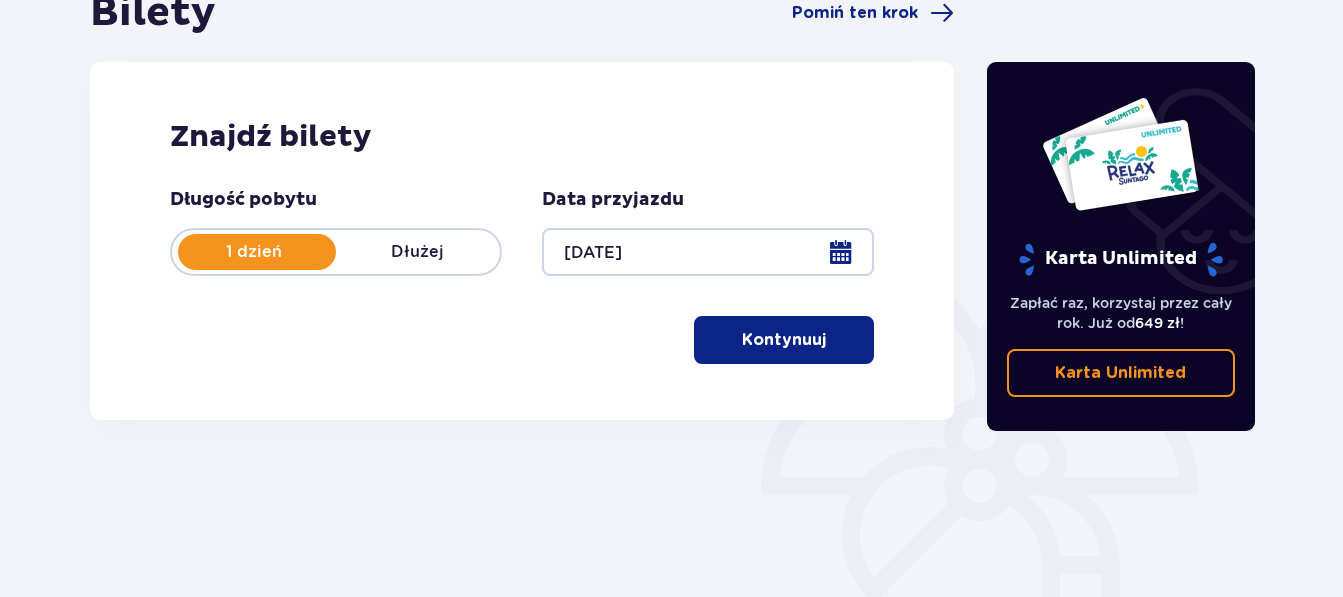 click on "Kontynuuj" at bounding box center (784, 340) 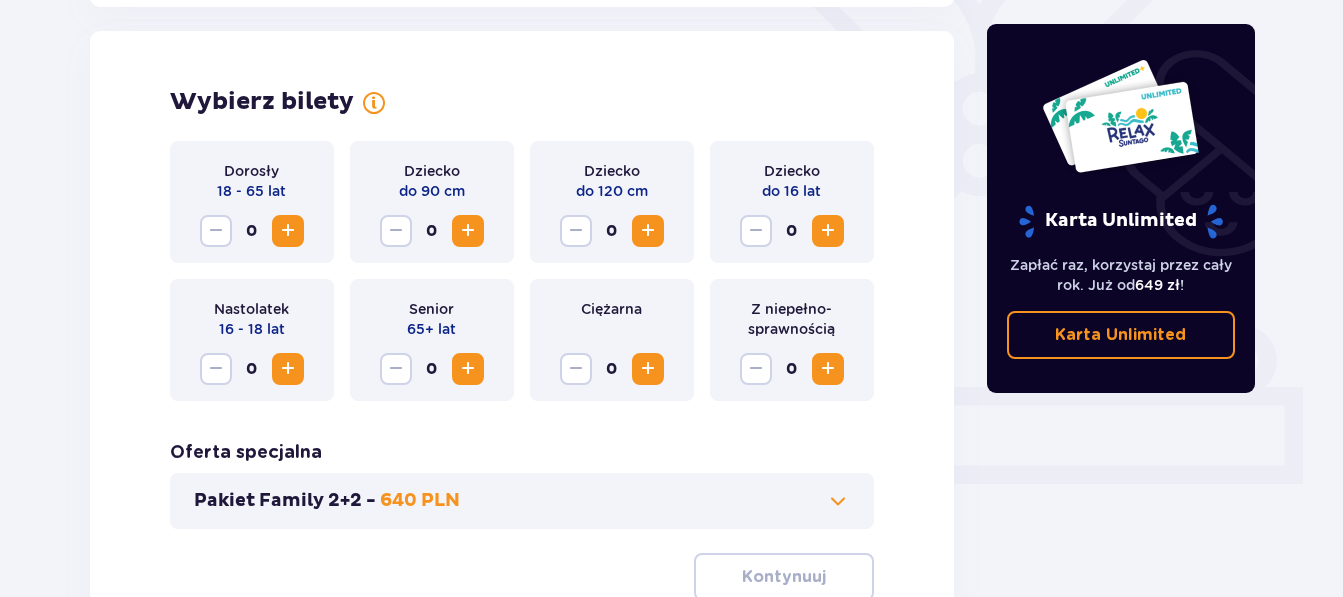 scroll, scrollTop: 556, scrollLeft: 0, axis: vertical 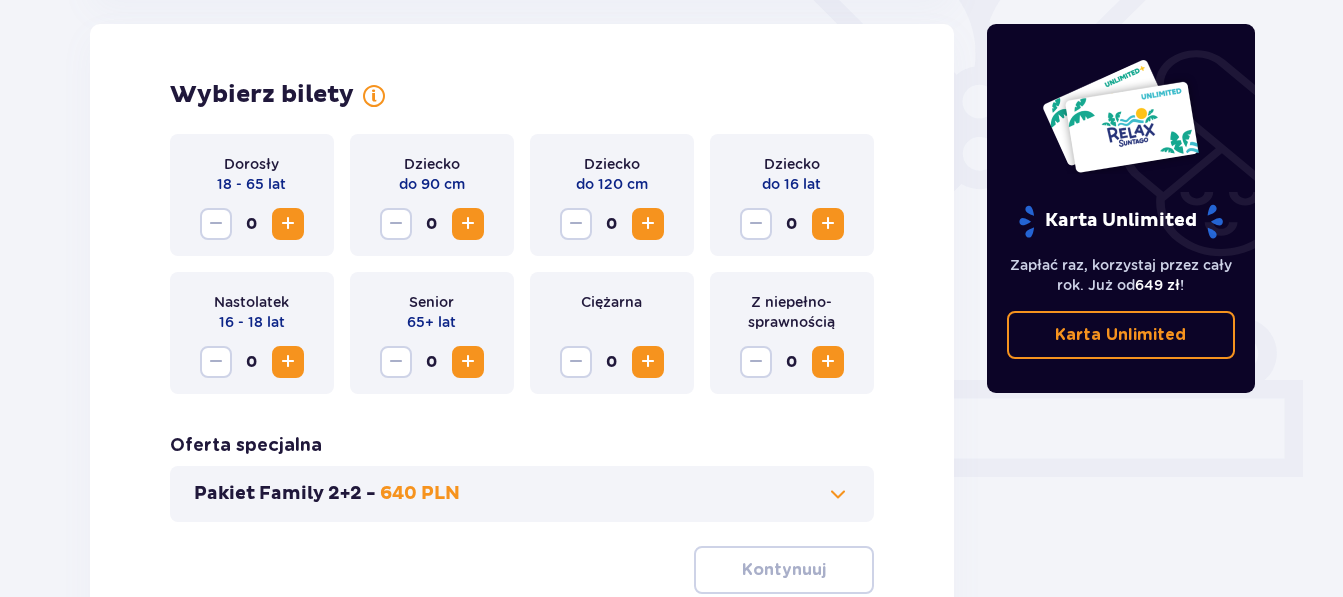 click at bounding box center (468, 224) 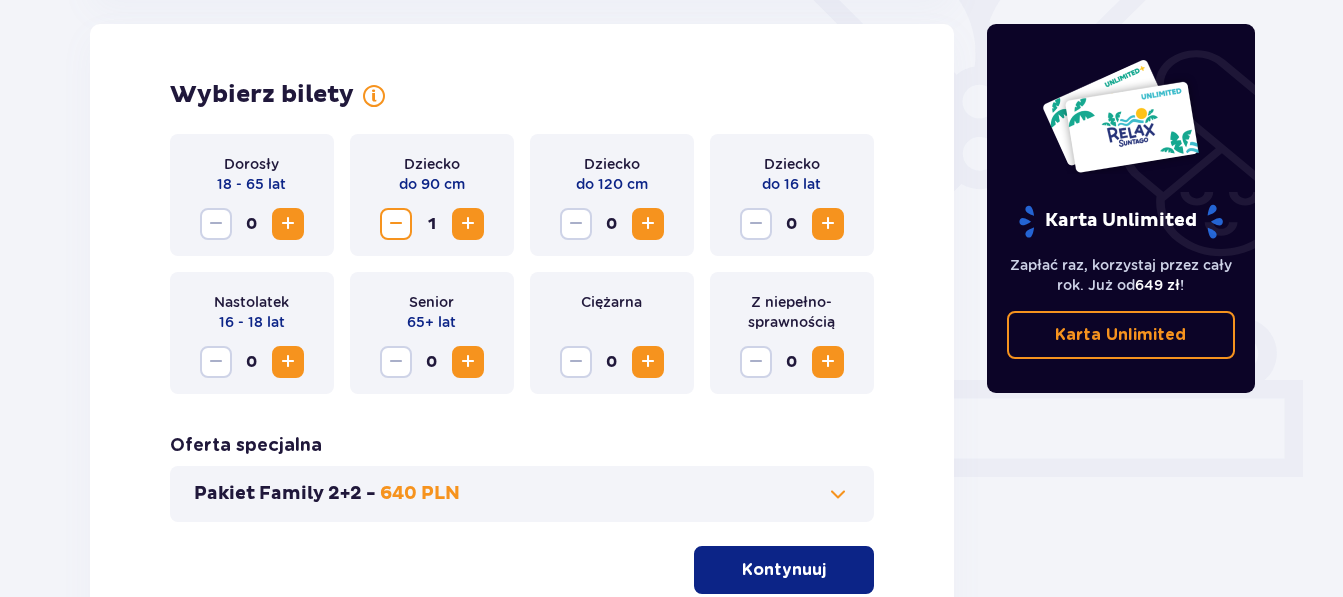 click at bounding box center [828, 224] 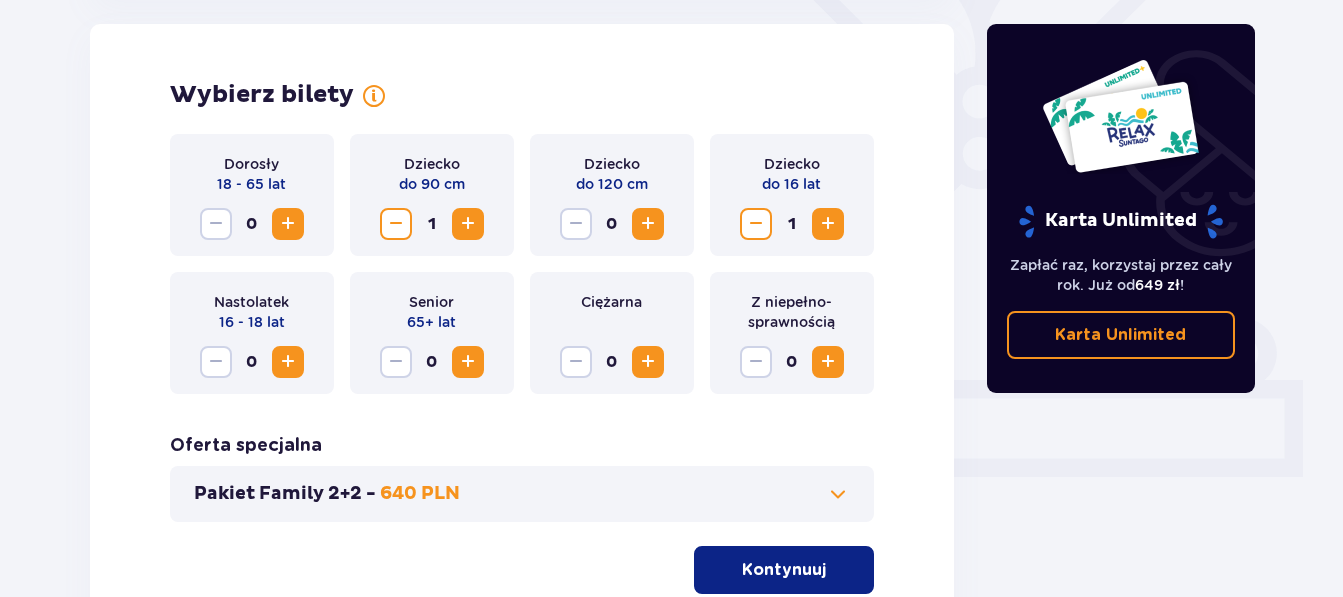 click at bounding box center (468, 362) 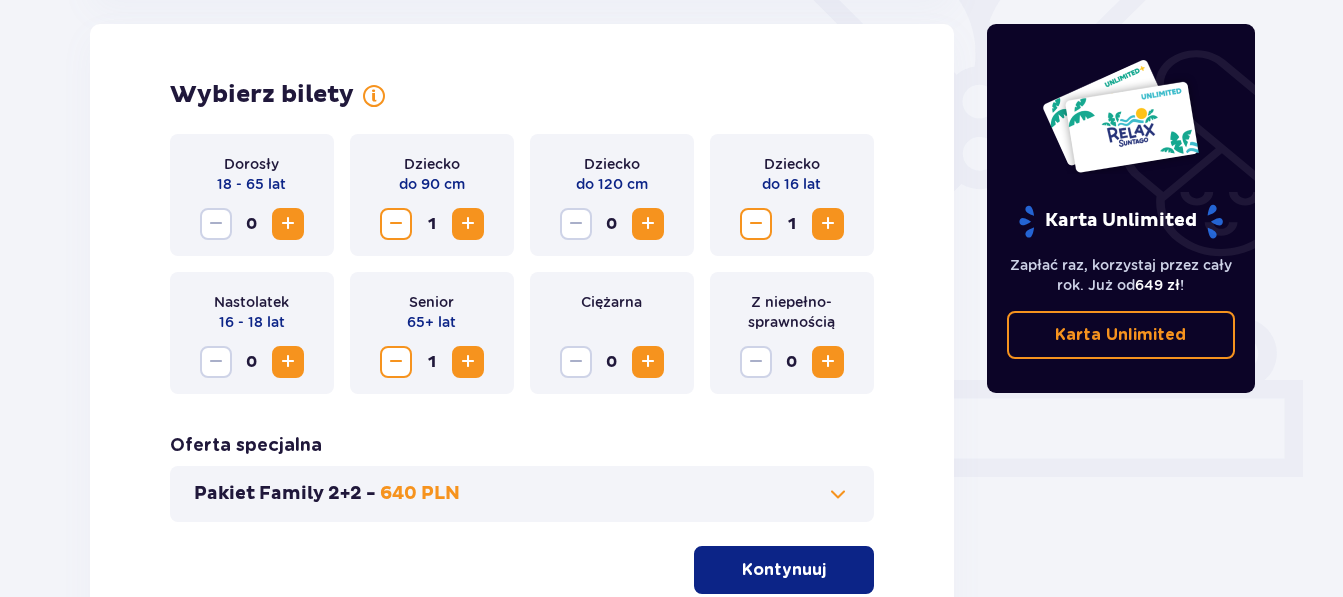 click at bounding box center [468, 362] 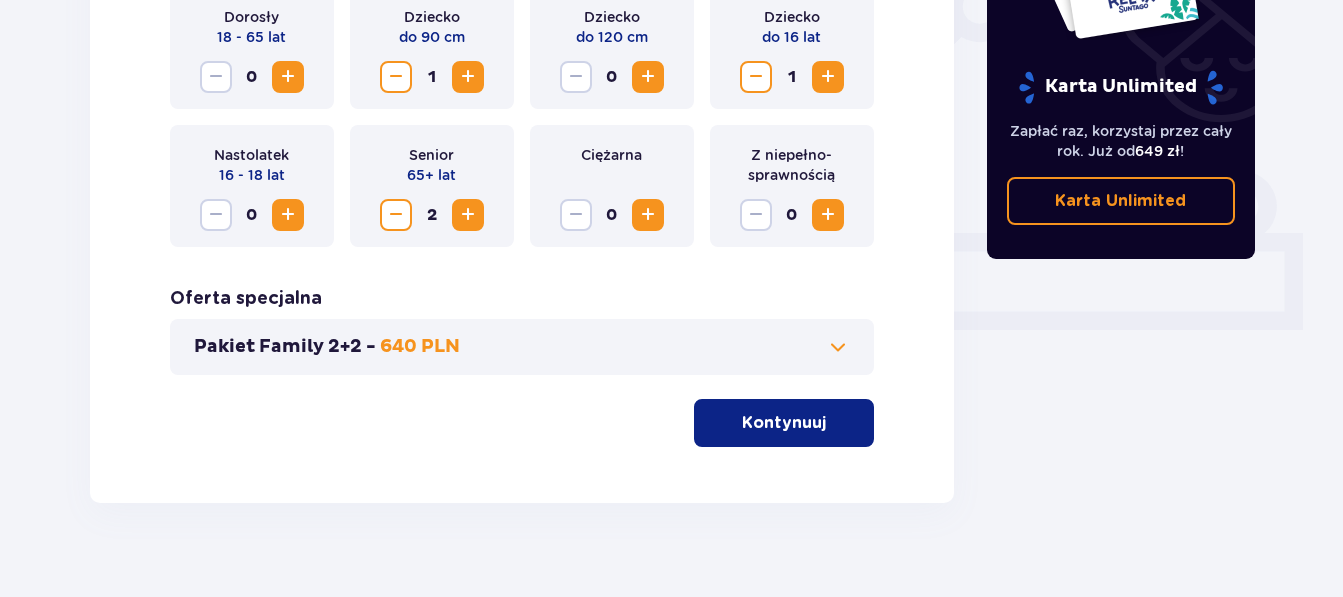 scroll, scrollTop: 724, scrollLeft: 0, axis: vertical 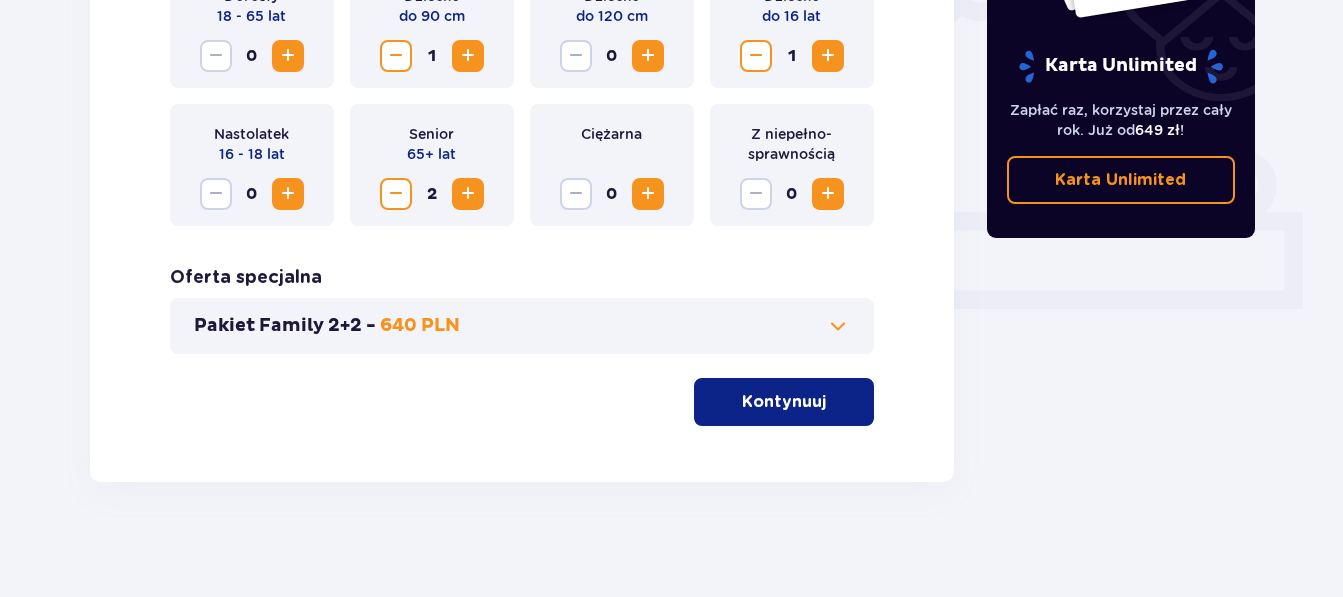click on "Kontynuuj" at bounding box center (784, 402) 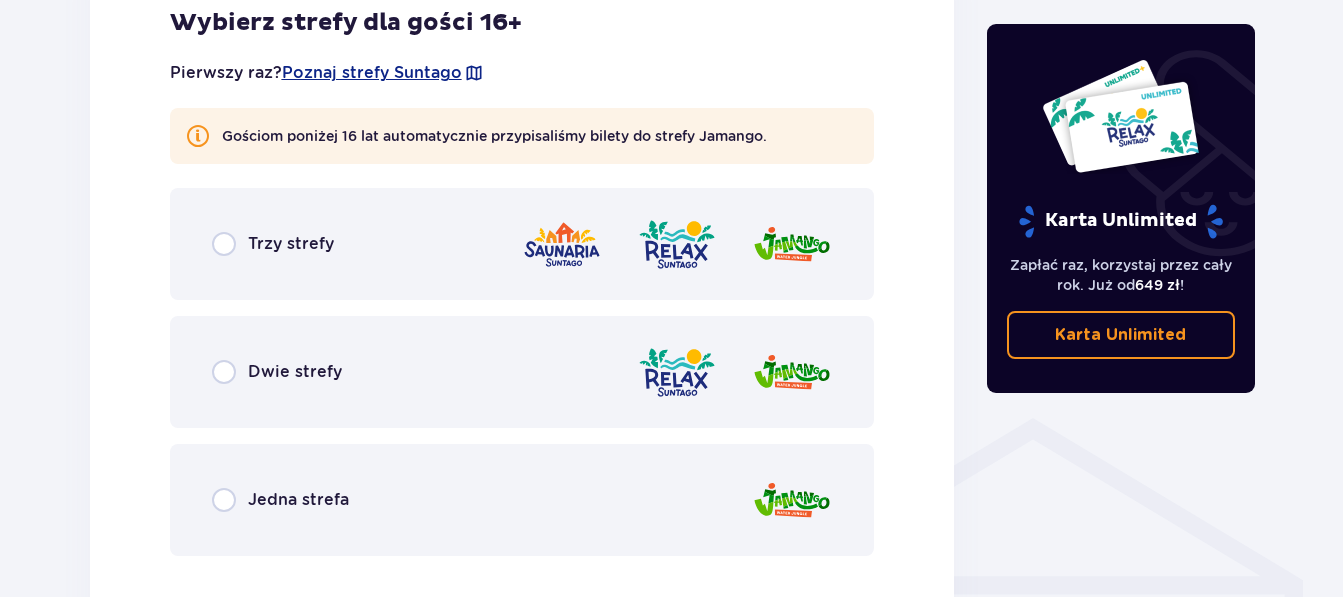 scroll, scrollTop: 1278, scrollLeft: 0, axis: vertical 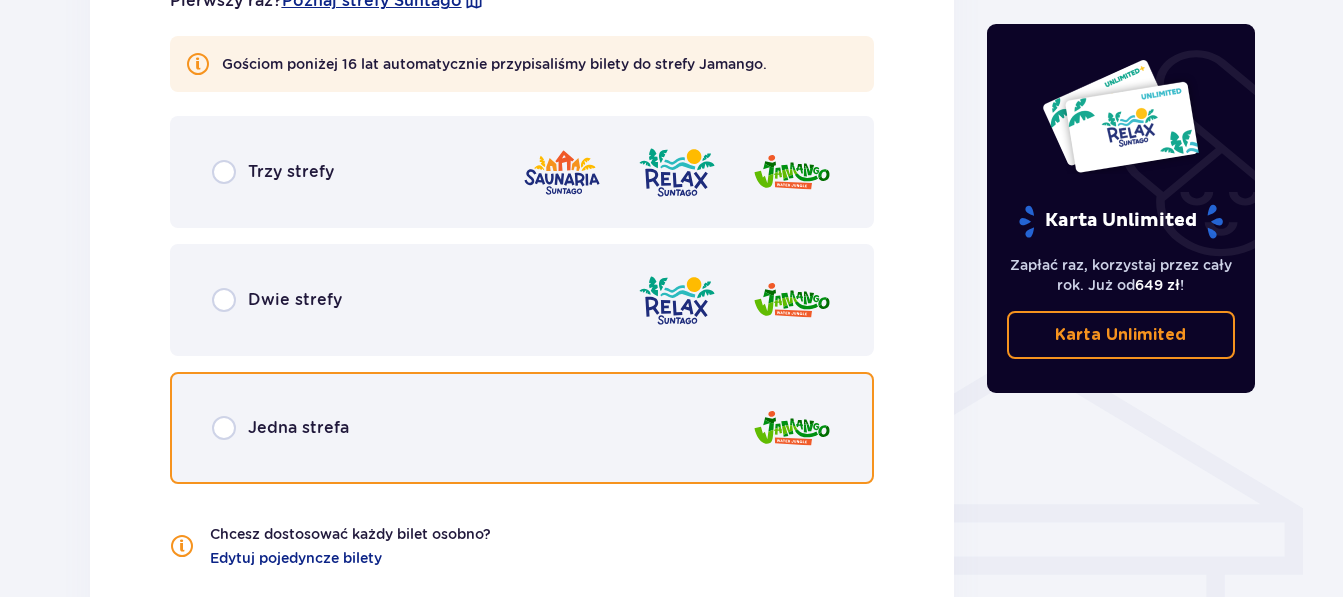 click at bounding box center (224, 428) 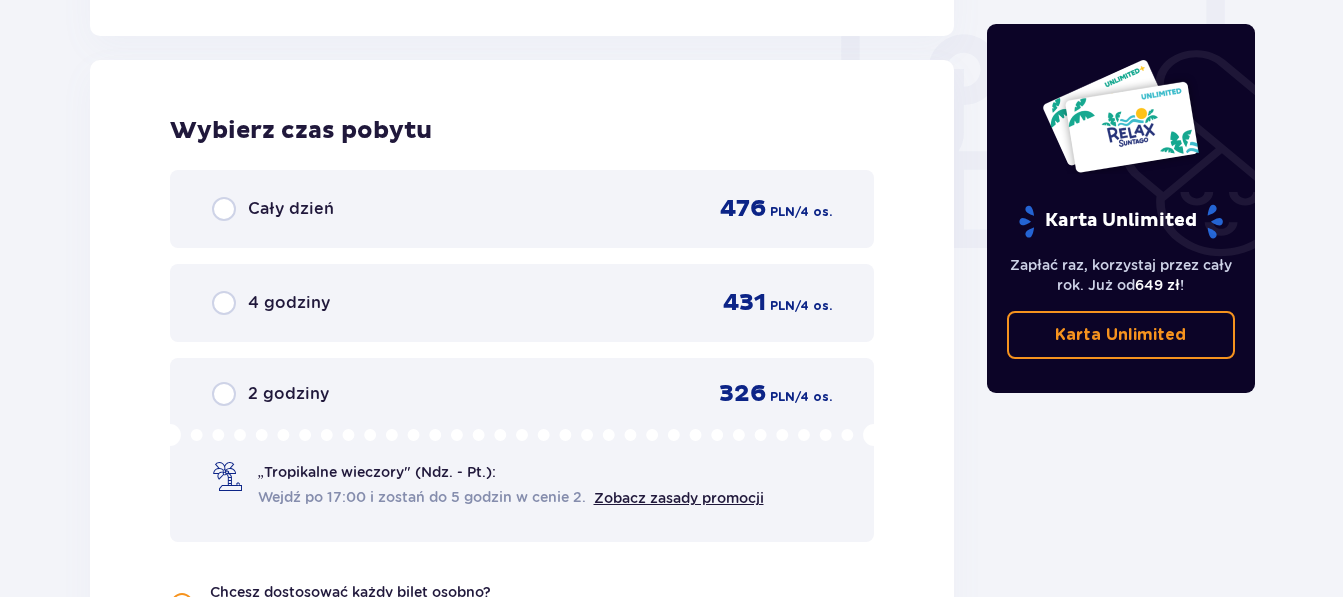 scroll, scrollTop: 1878, scrollLeft: 0, axis: vertical 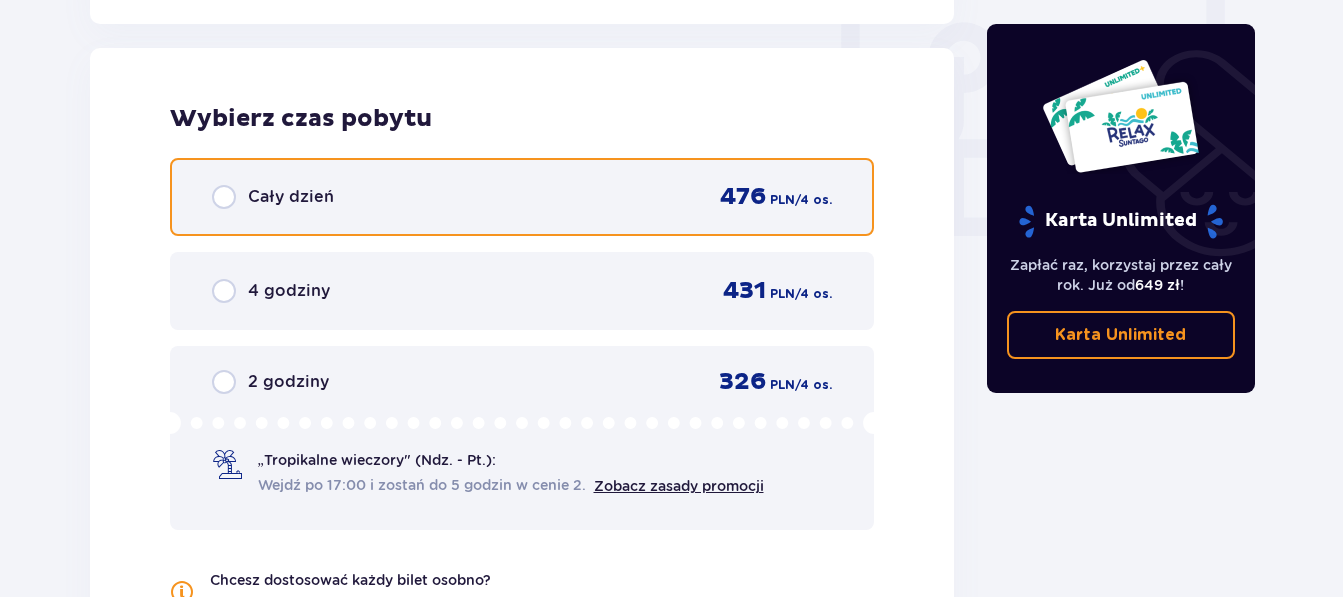 click at bounding box center (224, 197) 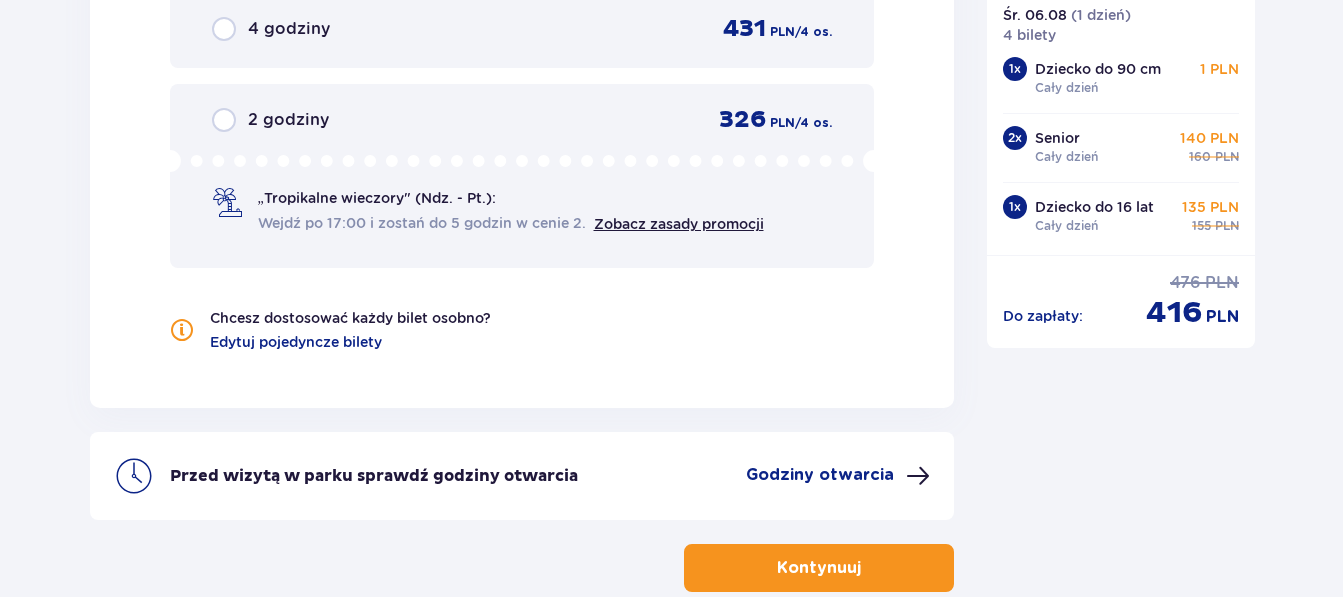 scroll, scrollTop: 2127, scrollLeft: 0, axis: vertical 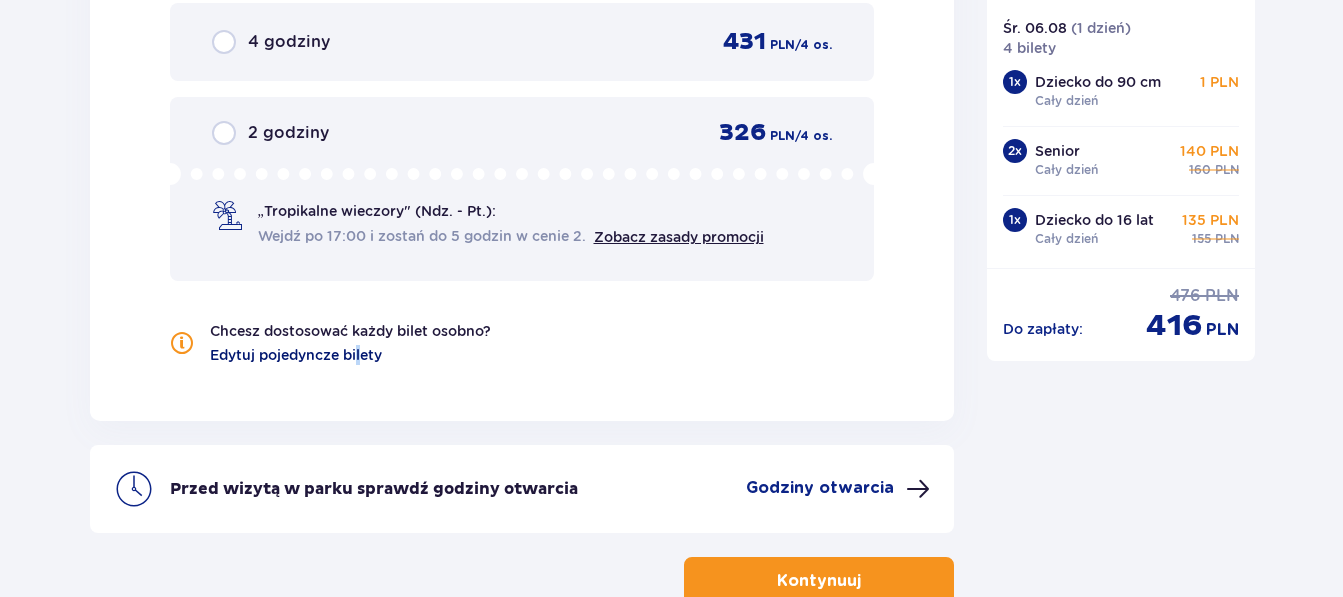click on "Edytuj pojedyncze bilety" at bounding box center [296, 355] 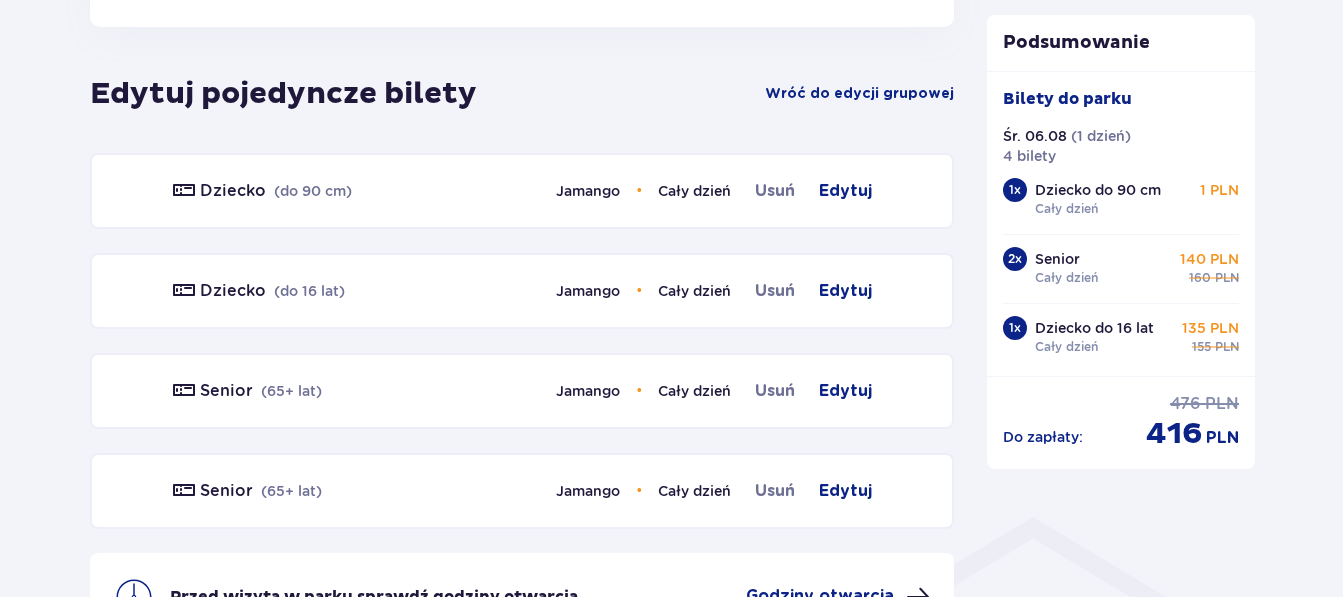 scroll, scrollTop: 1110, scrollLeft: 0, axis: vertical 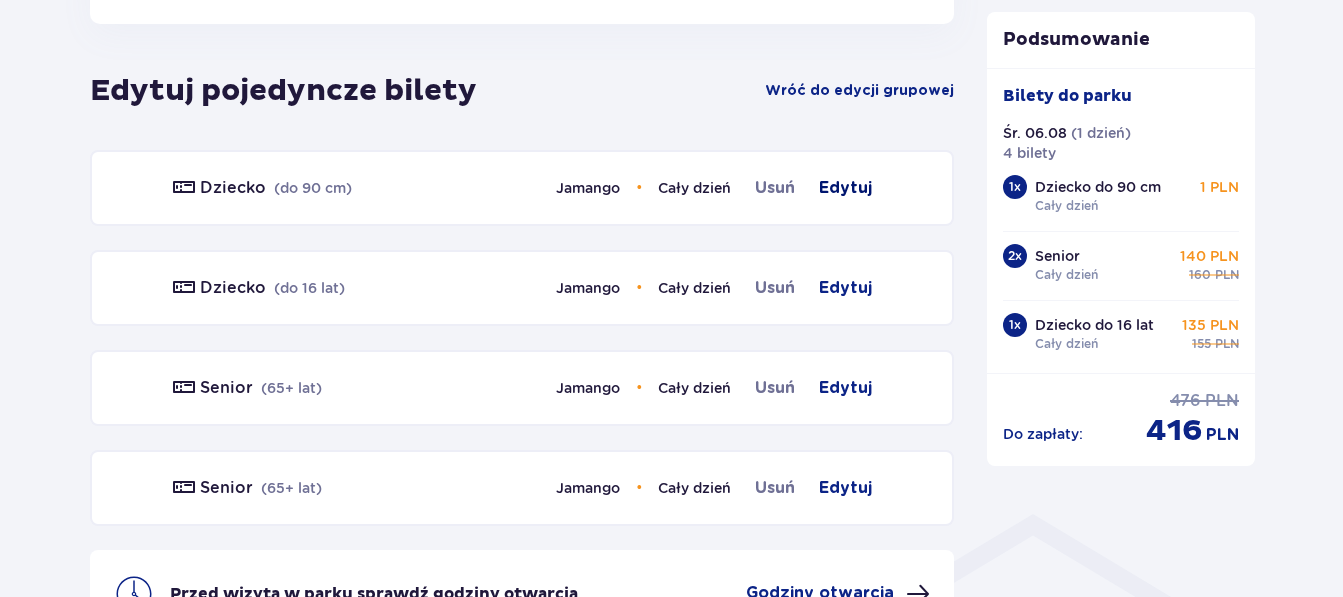 click on "Edytuj" at bounding box center [845, 188] 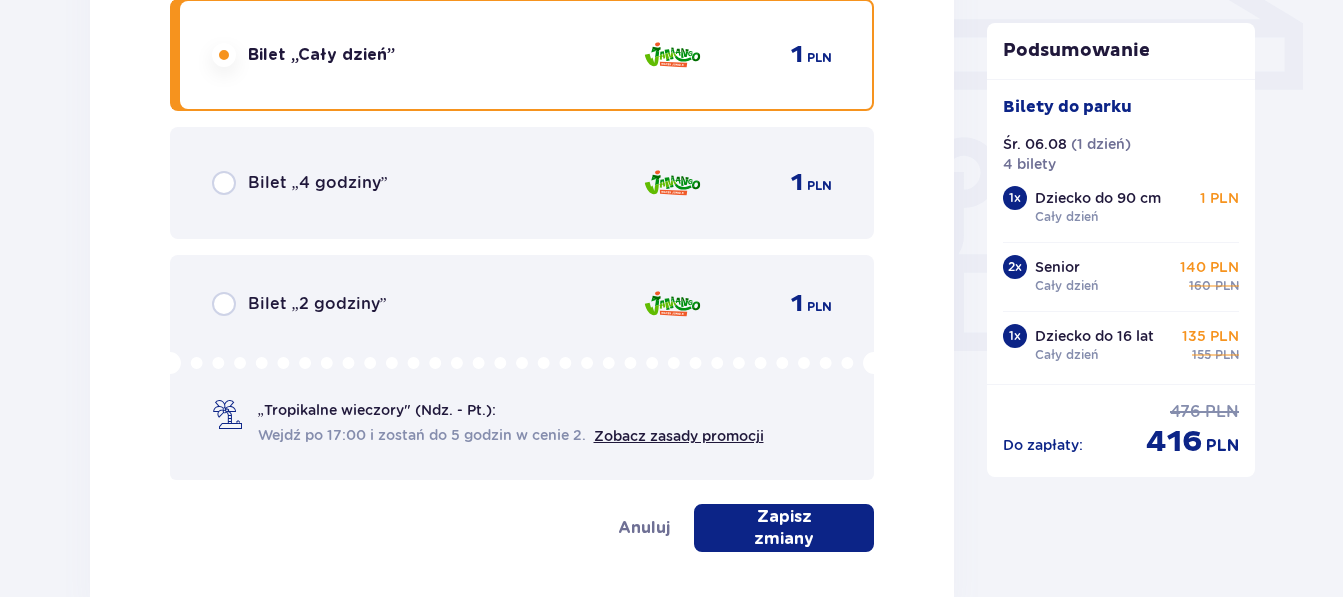 scroll, scrollTop: 1740, scrollLeft: 0, axis: vertical 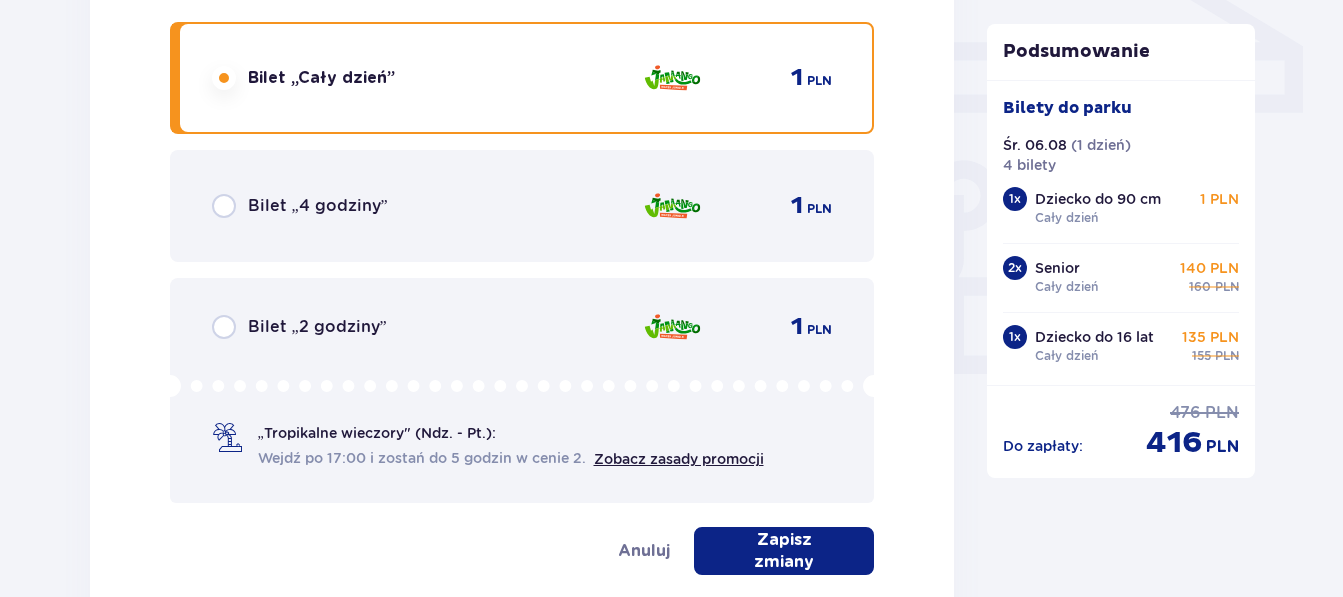 click on "Zapisz zmiany" at bounding box center [784, 551] 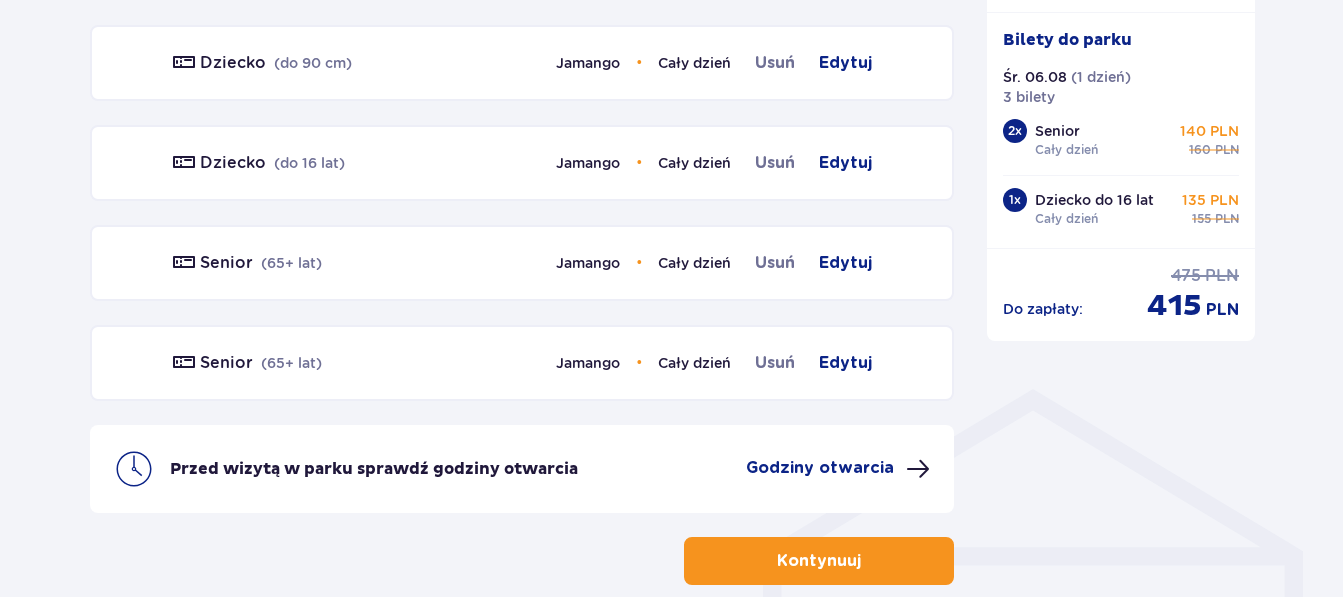 scroll, scrollTop: 1236, scrollLeft: 0, axis: vertical 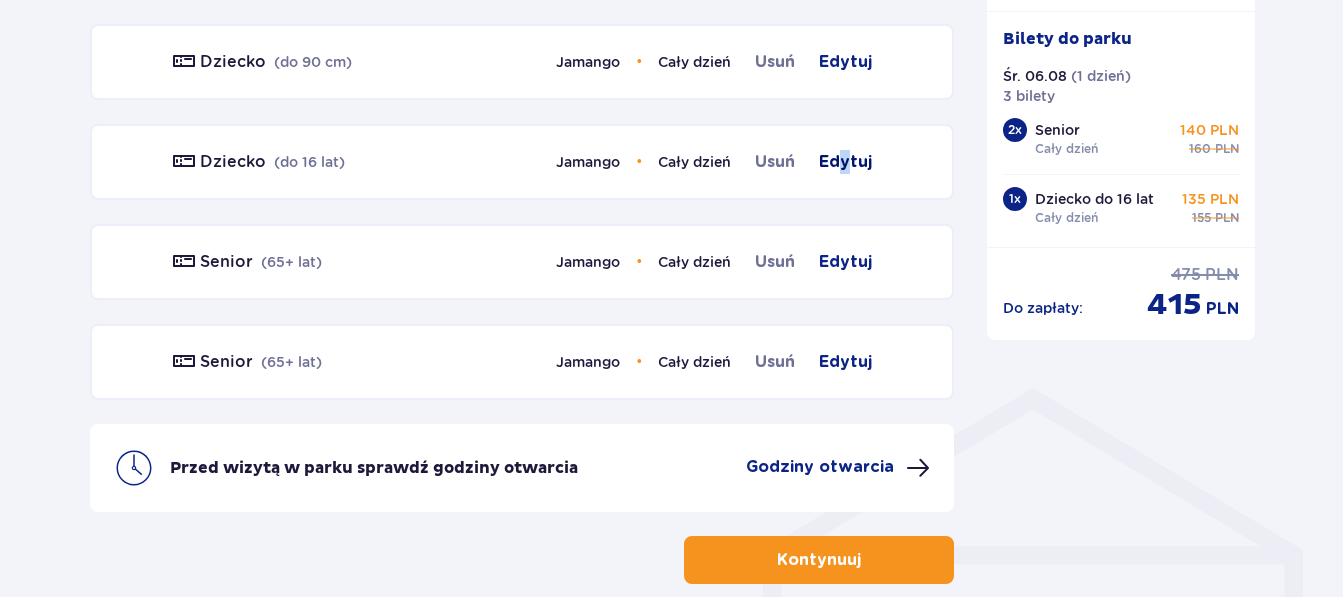 click on "Edytuj" at bounding box center (845, 162) 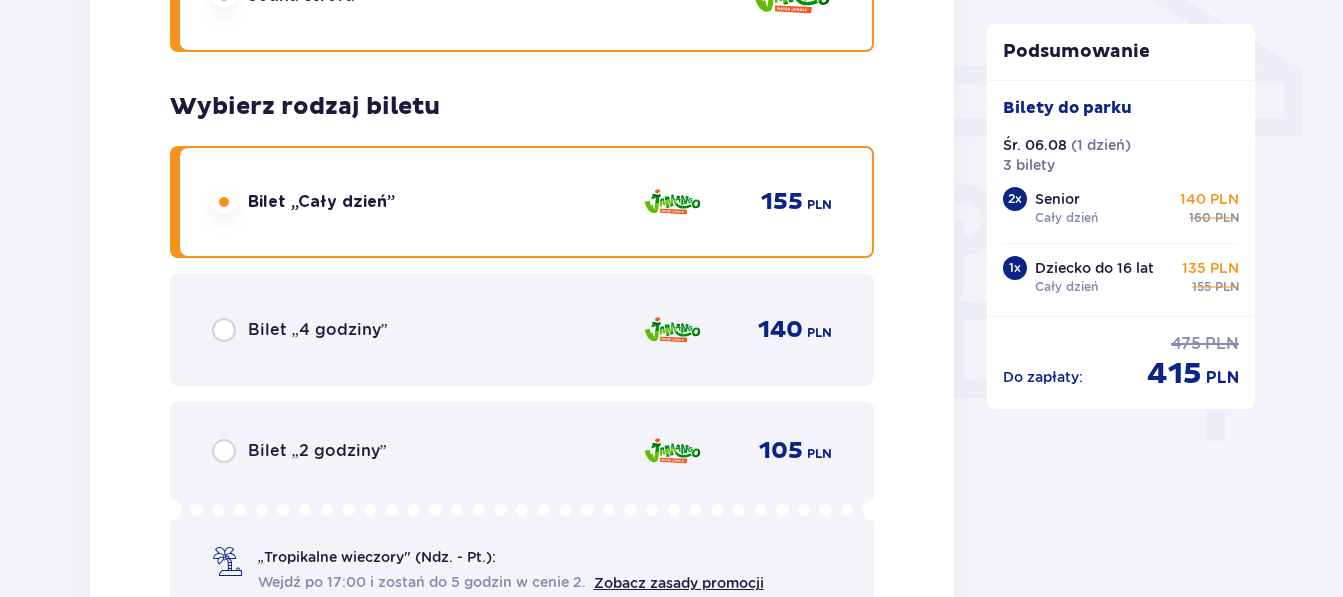 scroll, scrollTop: 1953, scrollLeft: 0, axis: vertical 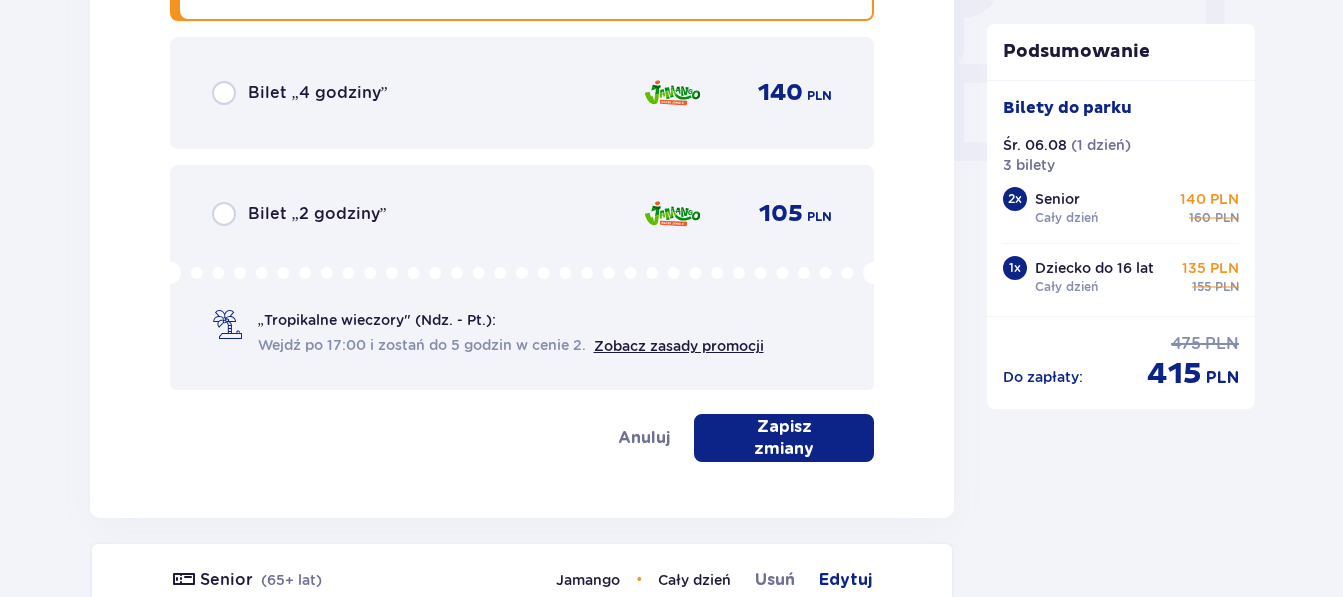 click on "Zapisz zmiany" at bounding box center (784, 438) 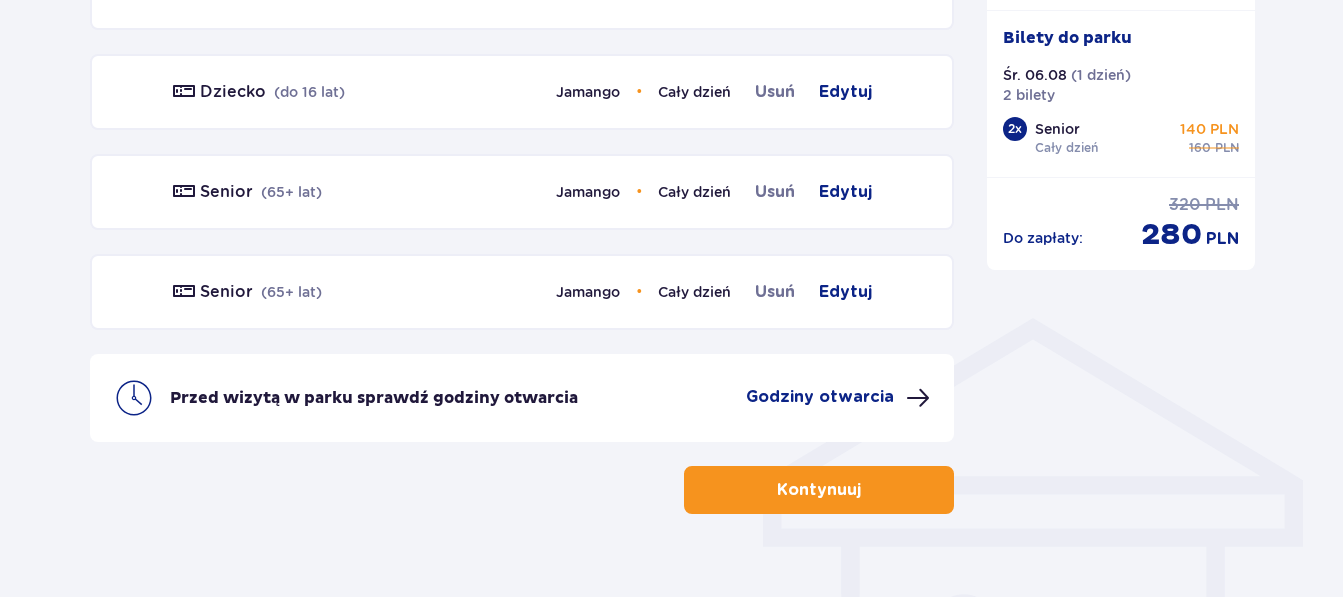 scroll, scrollTop: 1280, scrollLeft: 0, axis: vertical 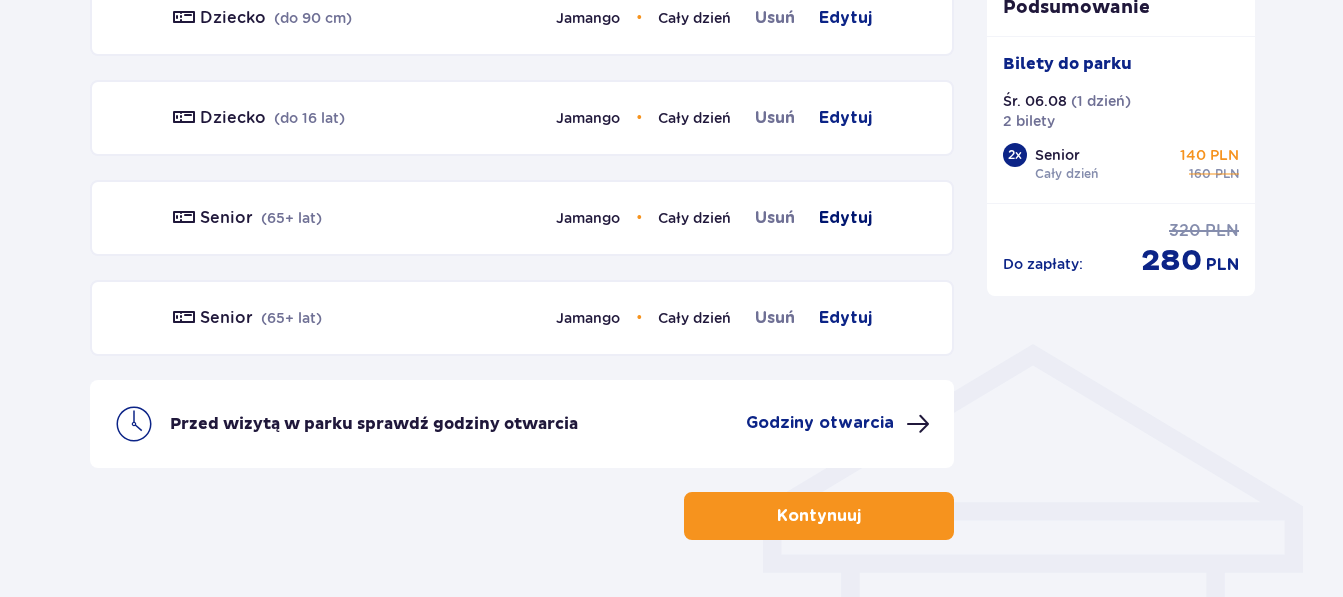 click on "Edytuj" at bounding box center (845, 218) 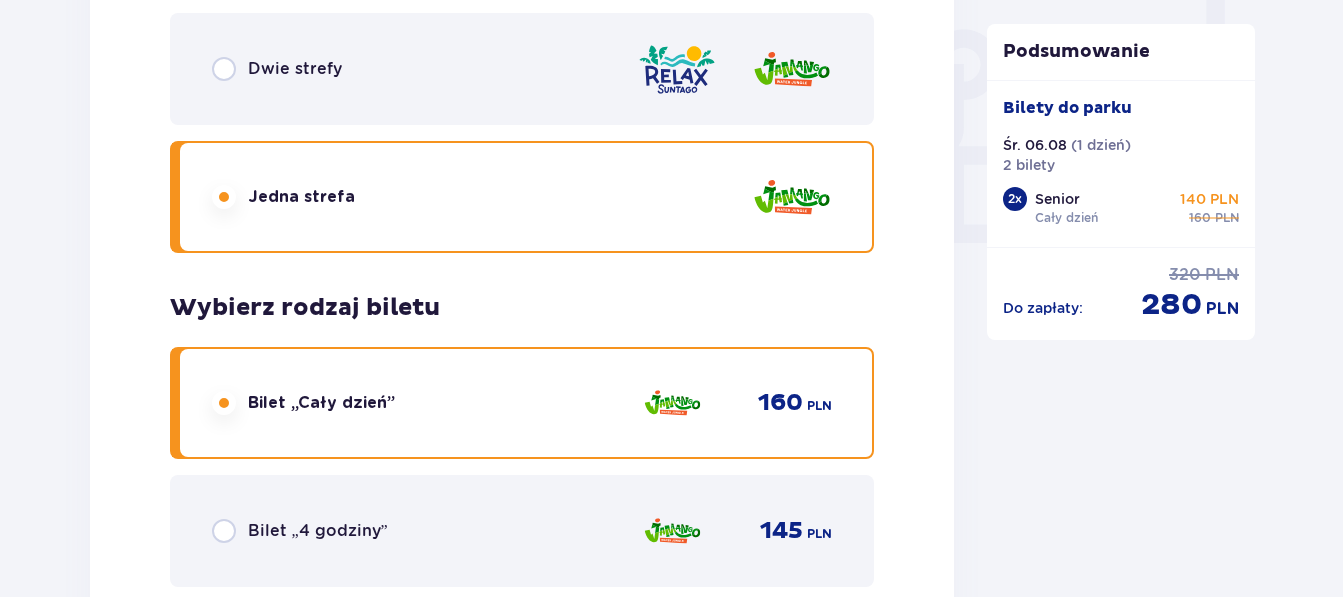 scroll, scrollTop: 1884, scrollLeft: 0, axis: vertical 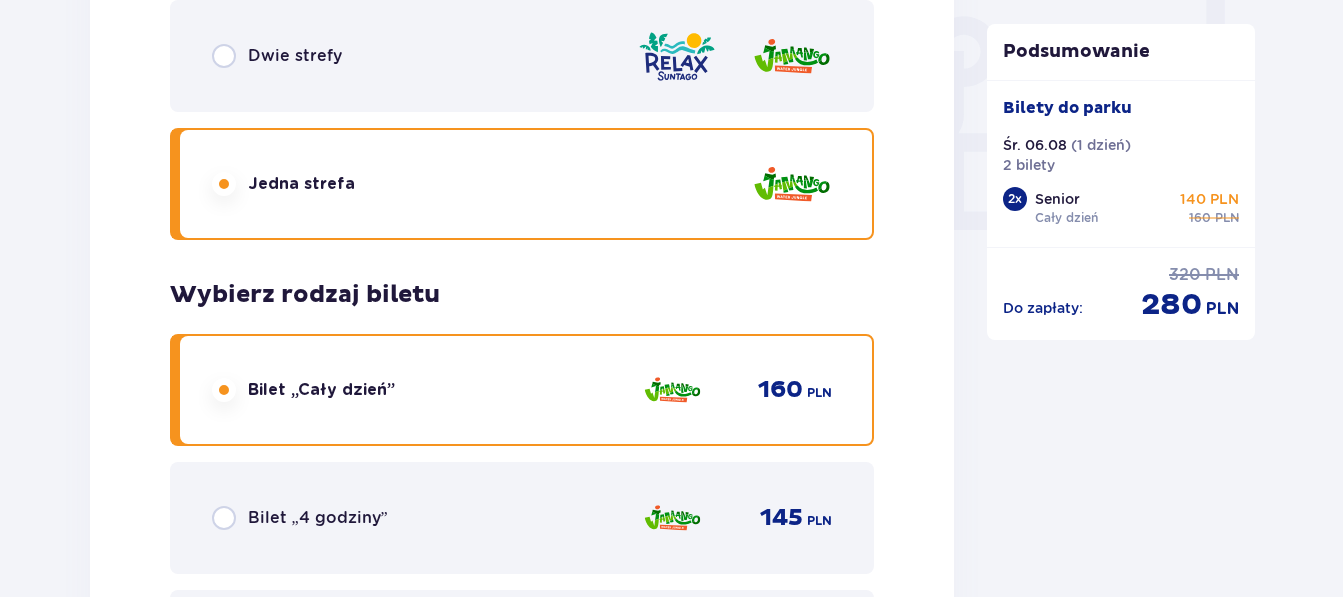 click on "Bilet   3 Usuń Senior ( 65+ lat ) Wybierz strefy Pierwszy raz?  Poznaj strefy Suntago Trzy strefy Dwie strefy Jedna strefa Wybierz rodzaj biletu Bilet „Cały dzień” 160 PLN Bilet „4 godziny” 145 PLN Bilet „2 godziny” 110 PLN „Tropikalne wieczory" (Ndz. - Pt.): Wejdź po 17:00 i zostań do 5 godzin w cenie 2. Zobacz zasady promocji Anuluj Zapisz zmiany" at bounding box center (522, 259) 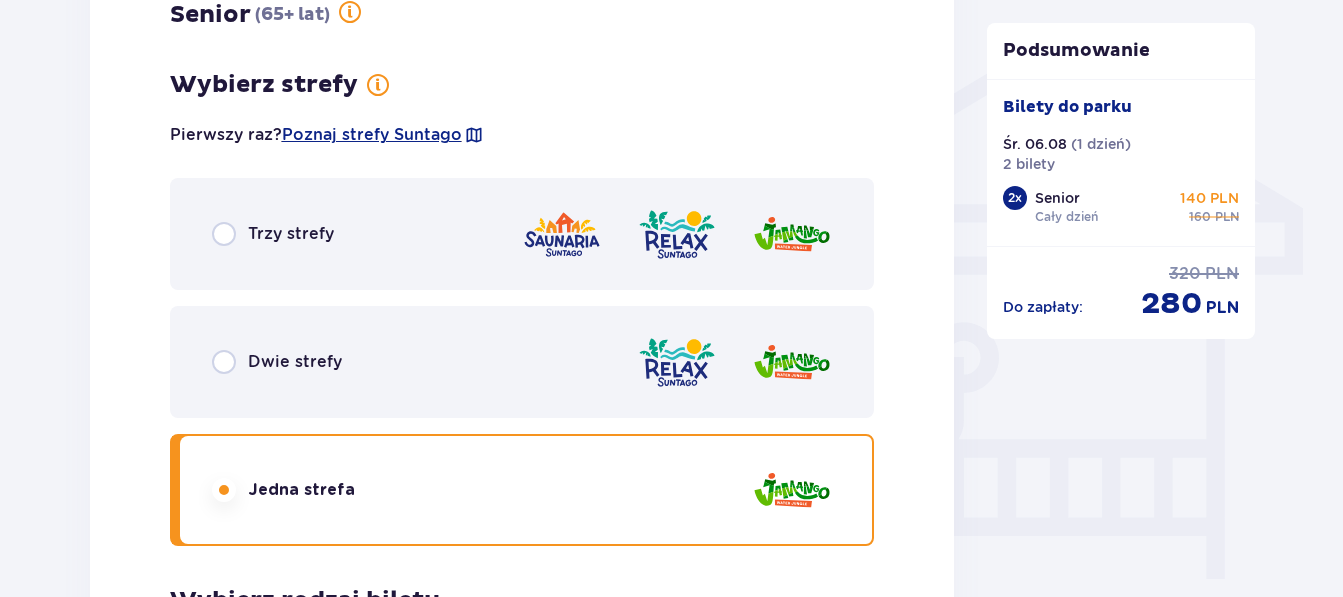 scroll, scrollTop: 1492, scrollLeft: 0, axis: vertical 